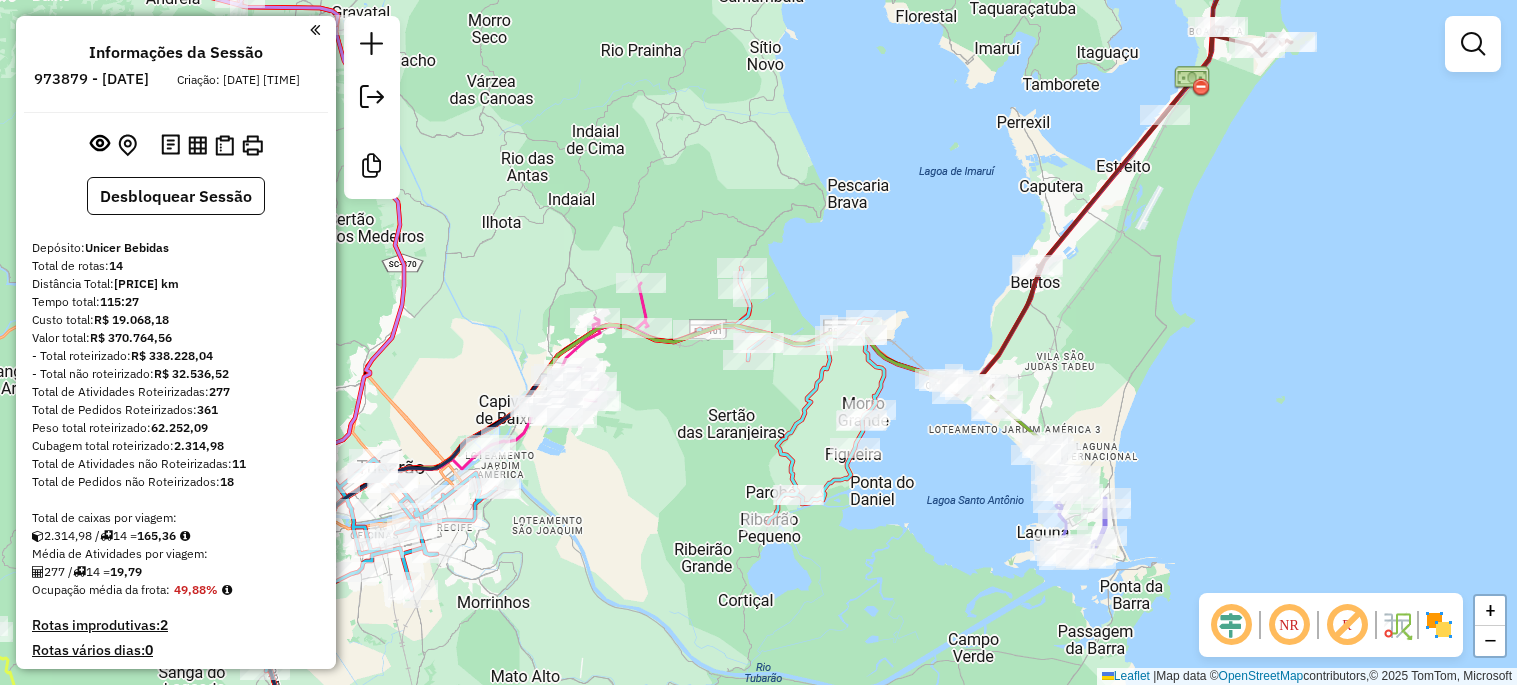 scroll, scrollTop: 0, scrollLeft: 0, axis: both 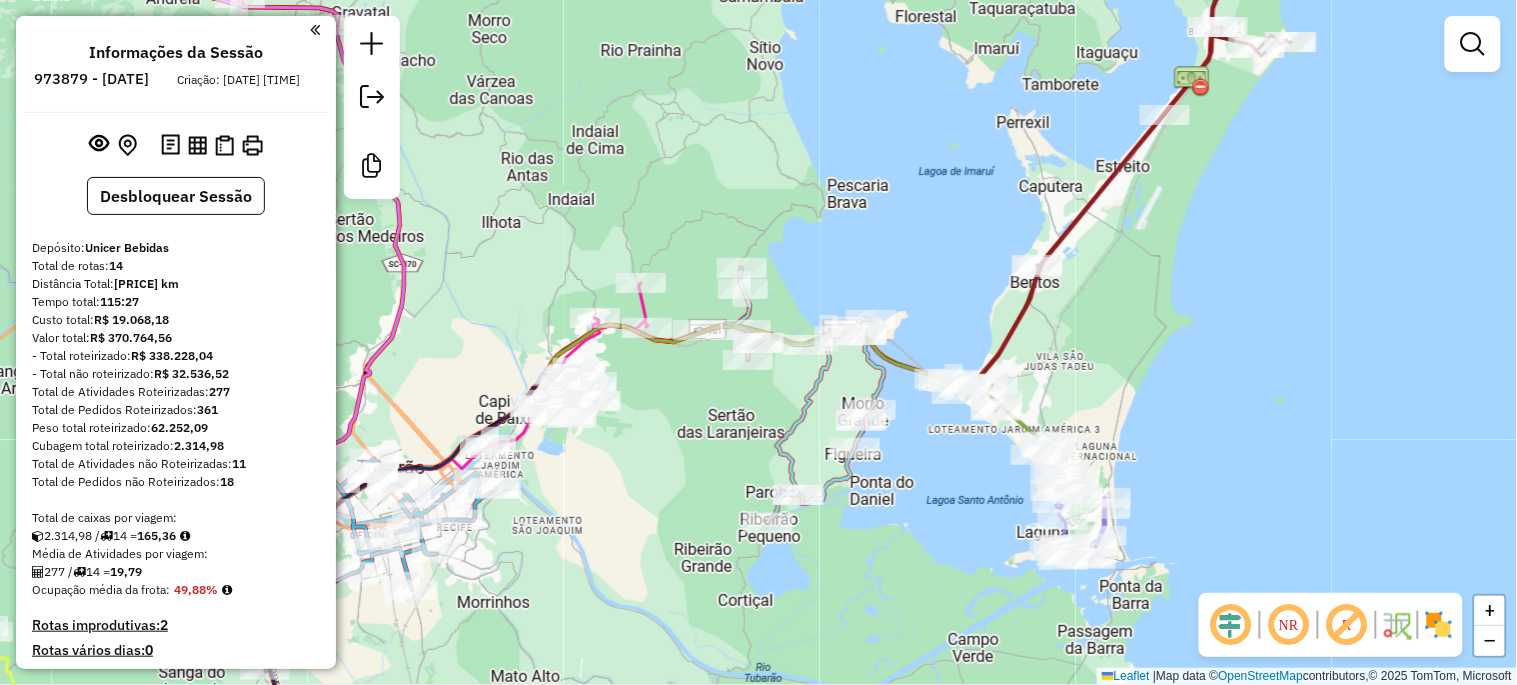 click on "Rota 10 - Placa RKY6H55  25650 - PIRES LANCHES Rota 10 - Placa RKY6H55  23888 - BAR DO ET Rota 9 - Placa RKX5A56  22951 - HORTIFRUTI DO CAMPO Rota 9 - Placa RKX5A56  5618 - CONVEN. DELLA Janela de atendimento Grade de atendimento Capacidade Transportadoras Veículos Cliente Pedidos  Rotas Selecione os dias de semana para filtrar as janelas de atendimento  Seg   Ter   Qua   Qui   Sex   Sáb   Dom  Informe o período da janela de atendimento: De: Até:  Filtrar exatamente a janela do cliente  Considerar janela de atendimento padrão  Selecione os dias de semana para filtrar as grades de atendimento  Seg   Ter   Qua   Qui   Sex   Sáb   Dom   Considerar clientes sem dia de atendimento cadastrado  Clientes fora do dia de atendimento selecionado Filtrar as atividades entre os valores definidos abaixo:  Peso mínimo:   Peso máximo:   Cubagem mínima:   Cubagem máxima:   De:   Até:  Filtrar as atividades entre o tempo de atendimento definido abaixo:  De:   Até:  Transportadora: Selecione um ou mais itens Nome: +" 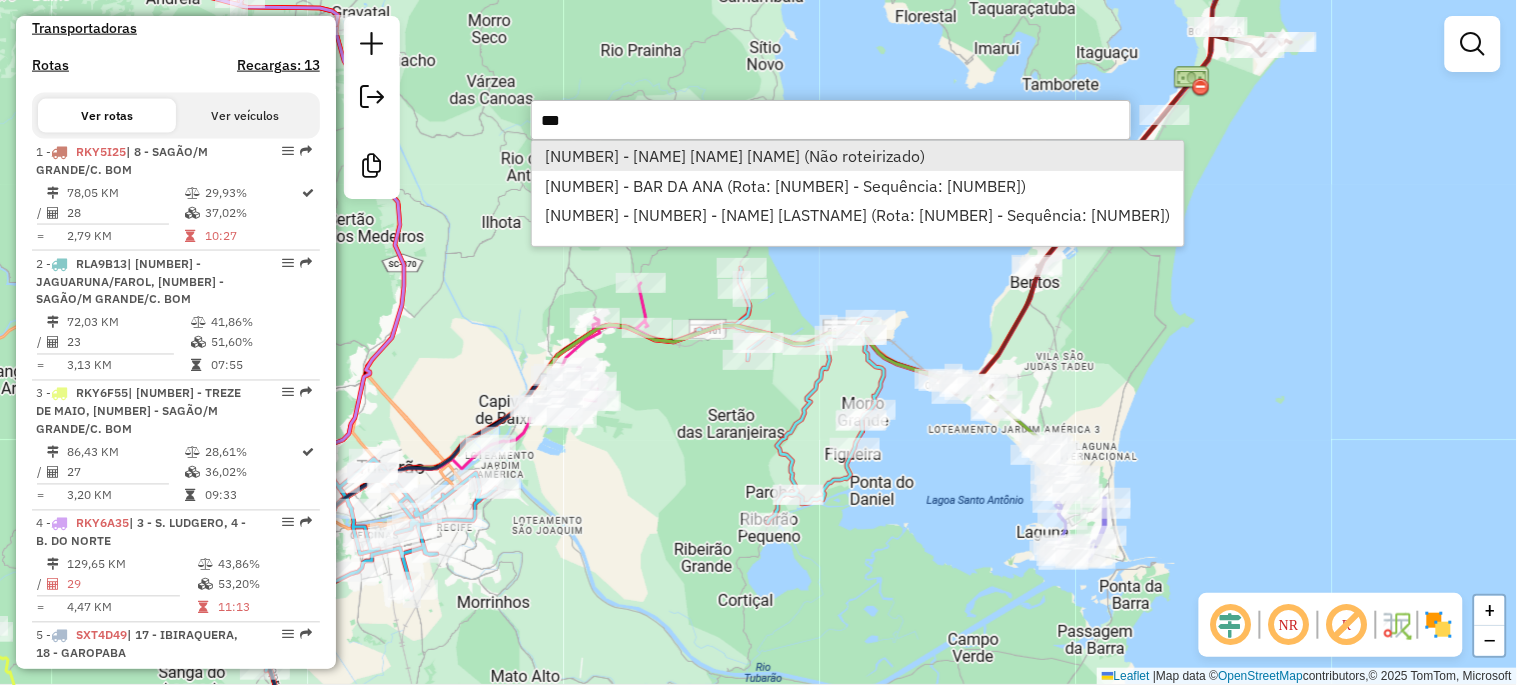 type on "***" 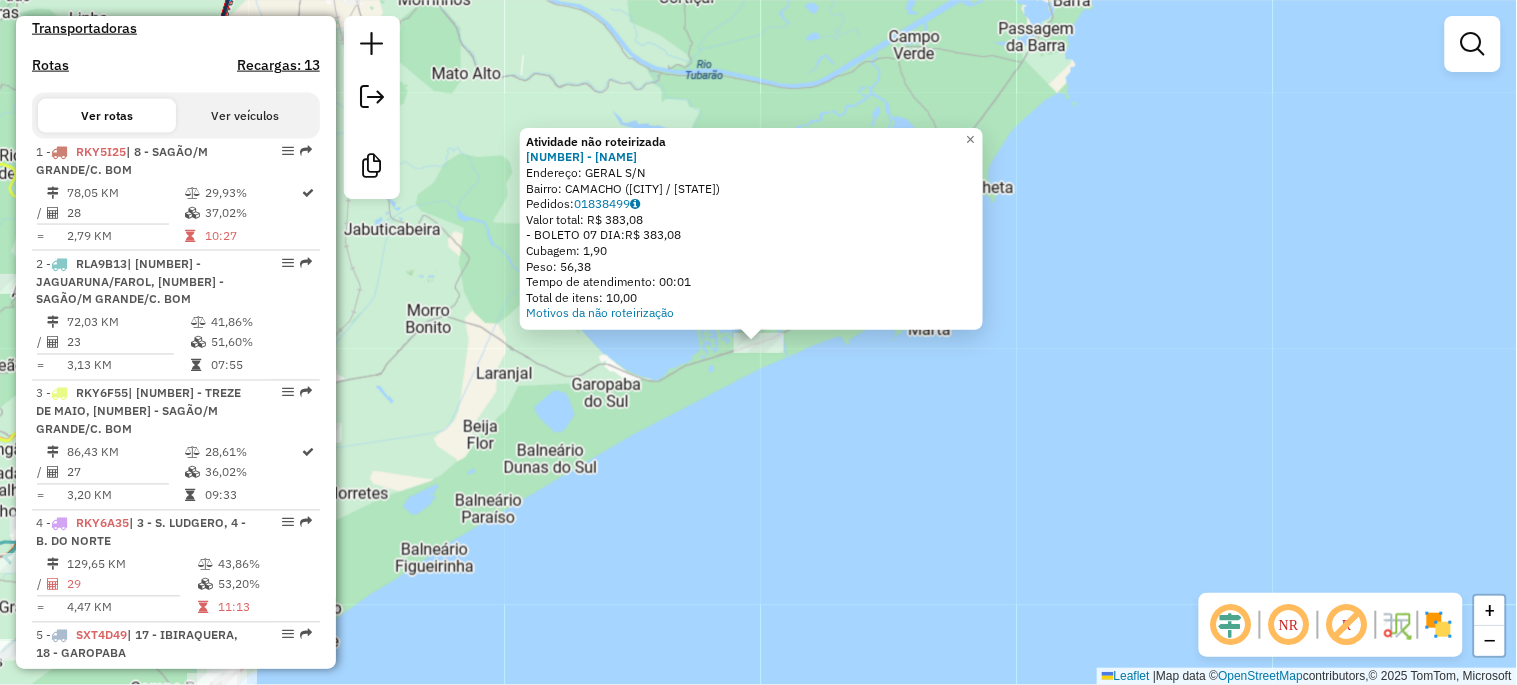click on "Atividade não roteirizada [NUMBER] - [NAME] [NAME] [NAME] Endereço: [NAME] S/N Bairro: [NAME] ([CITY] / [STATE]) Pedidos: [NUMBER] Valor total: R$ [PRICE] - BOLETO [NUMBER] DIA: R$ [PRICE] Cubagem: [PRICE] Peso: [PRICE] Tempo de atendimento: [TIME] Total de itens: [NUMBER] Motivos da não roteirização × Janela de atendimento Grade de atendimento Capacidade Transportadoras Veículos Cliente Pedidos Rotas Selecione os dias de semana para filtrar as janelas de atendimento Seg Ter Qua Qui Sex Sáb Dom Informe o período da janela de atendimento: De: Até: Filtrar exatamente a janela do cliente Considerar janela de atendimento padrão Selecione os dias de semana para filtrar as grades de atendimento Seg Ter Qua Qui Sex Sáb Dom Considerar clientes sem dia de atendimento cadastrado Clientes fora do dia de atendimento selecionado Filtrar as atividades entre os valores definidos abaixo: Peso mínimo: Peso máximo: Cubagem mínima: Cubagem máxima: De: Até: De: Até:" 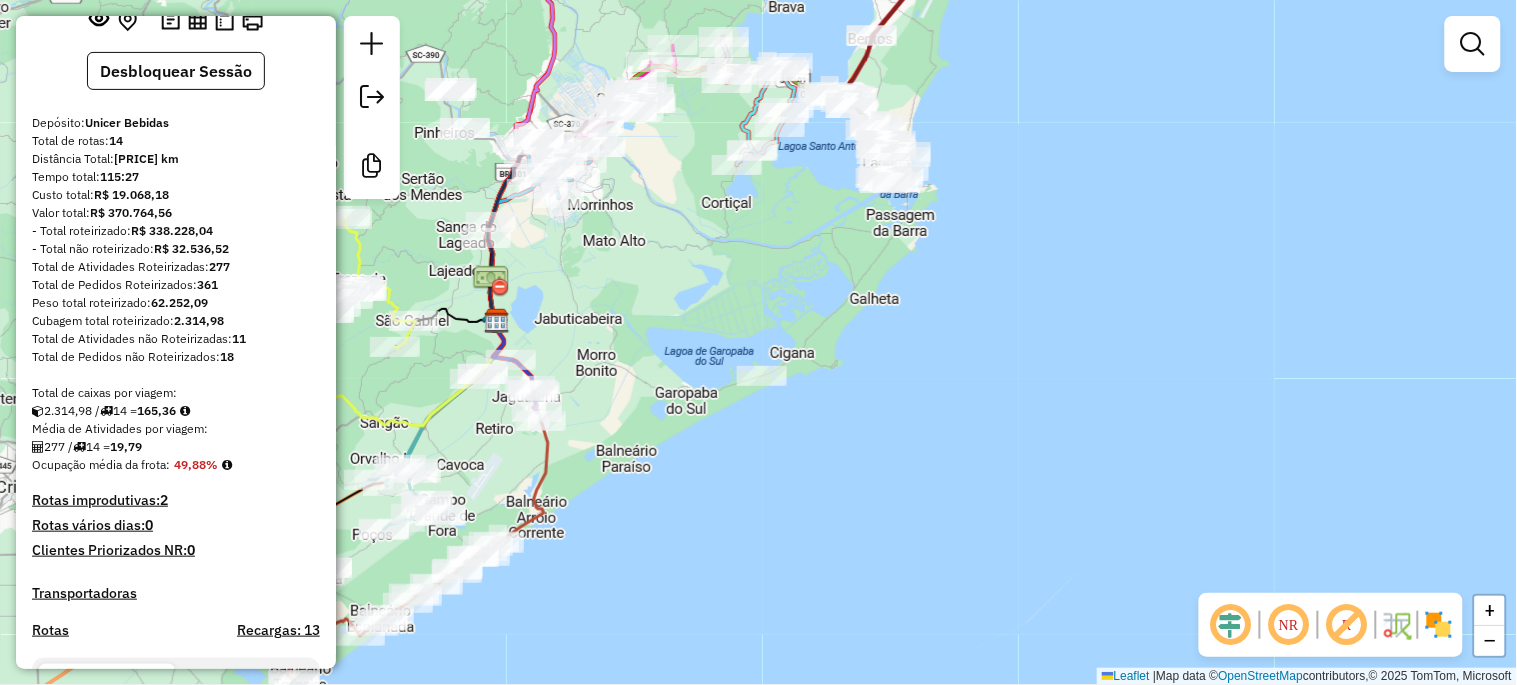 scroll, scrollTop: 96, scrollLeft: 0, axis: vertical 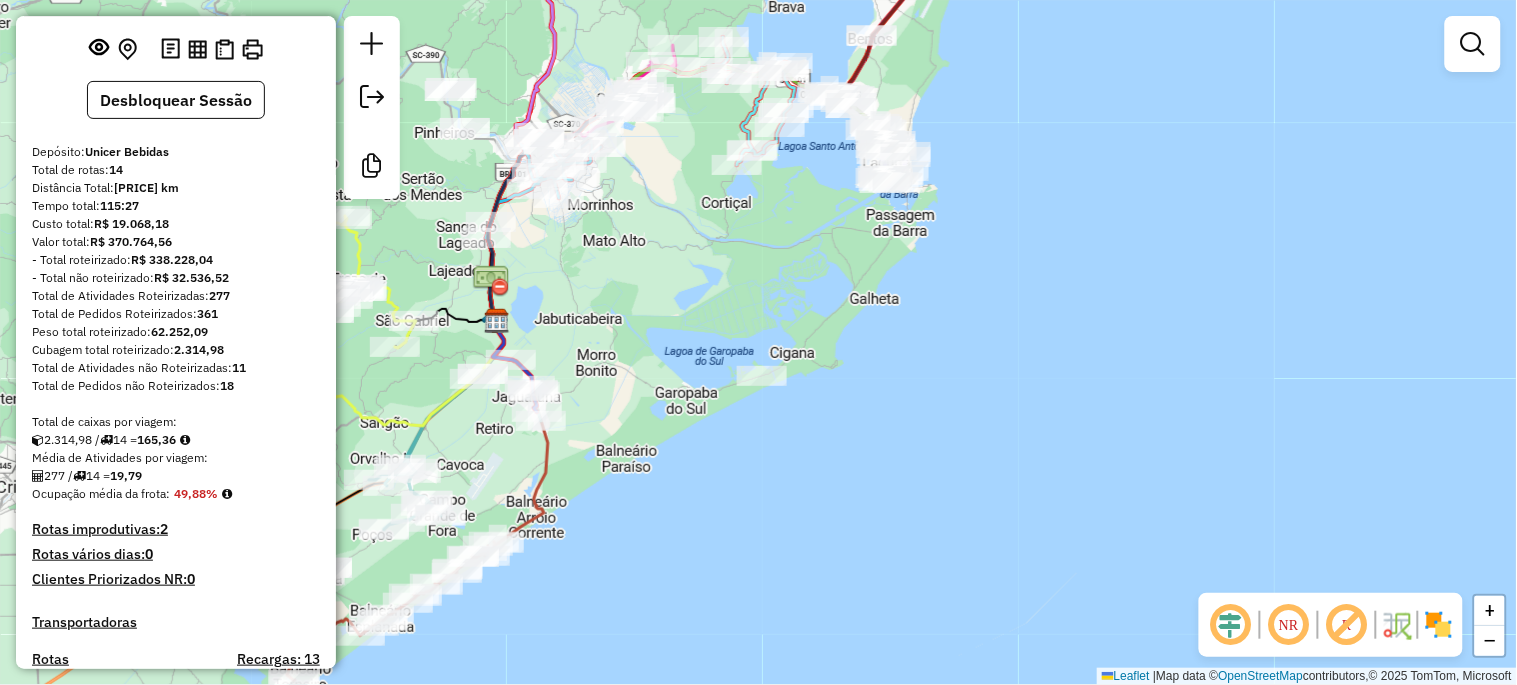 click on "Janela de atendimento Grade de atendimento Capacidade Transportadoras Veículos Cliente Pedidos  Rotas Selecione os dias de semana para filtrar as janelas de atendimento  Seg   Ter   Qua   Qui   Sex   Sáb   Dom  Informe o período da janela de atendimento: De: Até:  Filtrar exatamente a janela do cliente  Considerar janela de atendimento padrão  Selecione os dias de semana para filtrar as grades de atendimento  Seg   Ter   Qua   Qui   Sex   Sáb   Dom   Considerar clientes sem dia de atendimento cadastrado  Clientes fora do dia de atendimento selecionado Filtrar as atividades entre os valores definidos abaixo:  Peso mínimo:   Peso máximo:   Cubagem mínima:   Cubagem máxima:   De:   Até:  Filtrar as atividades entre o tempo de atendimento definido abaixo:  De:   Até:   Considerar capacidade total dos clientes não roteirizados Transportadora: Selecione um ou mais itens Tipo de veículo: Selecione um ou mais itens Veículo: Selecione um ou mais itens Motorista: Selecione um ou mais itens Nome: Rótulo:" 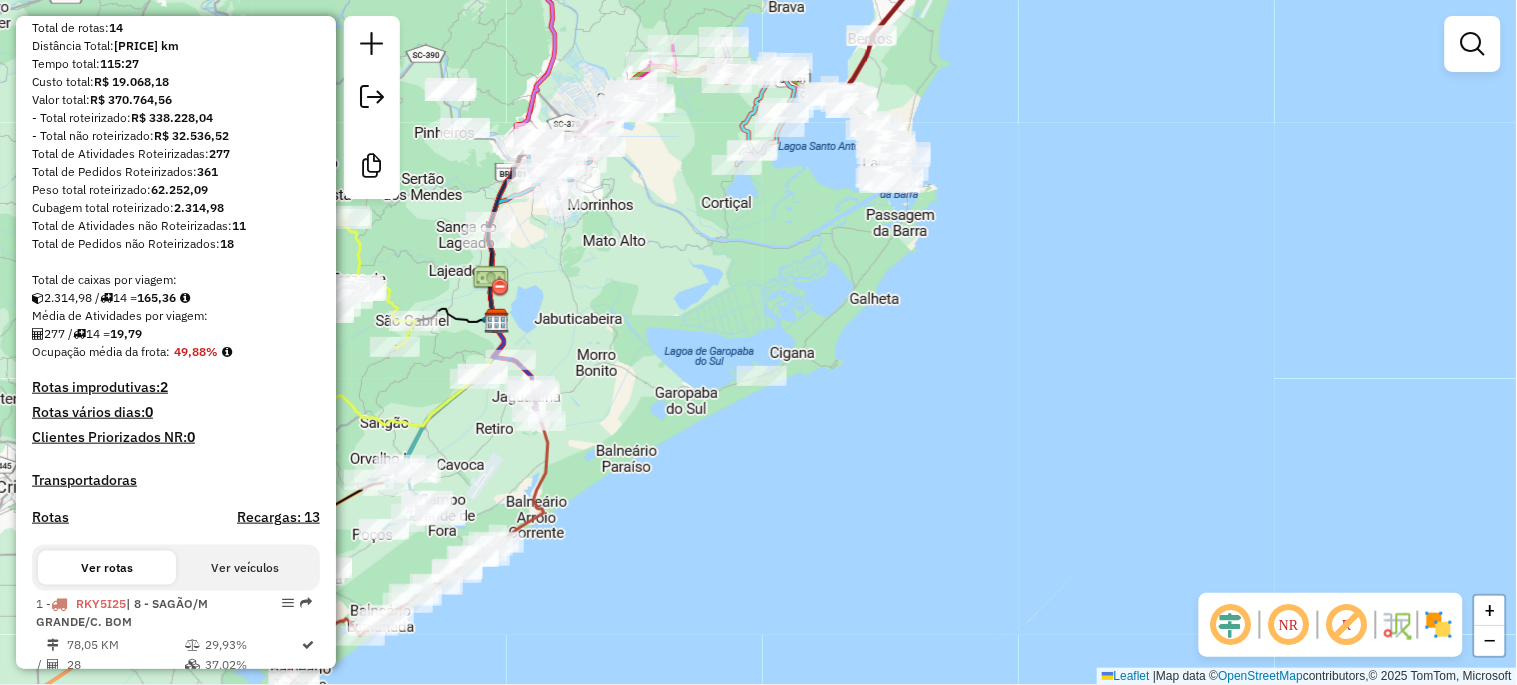 scroll, scrollTop: 393, scrollLeft: 0, axis: vertical 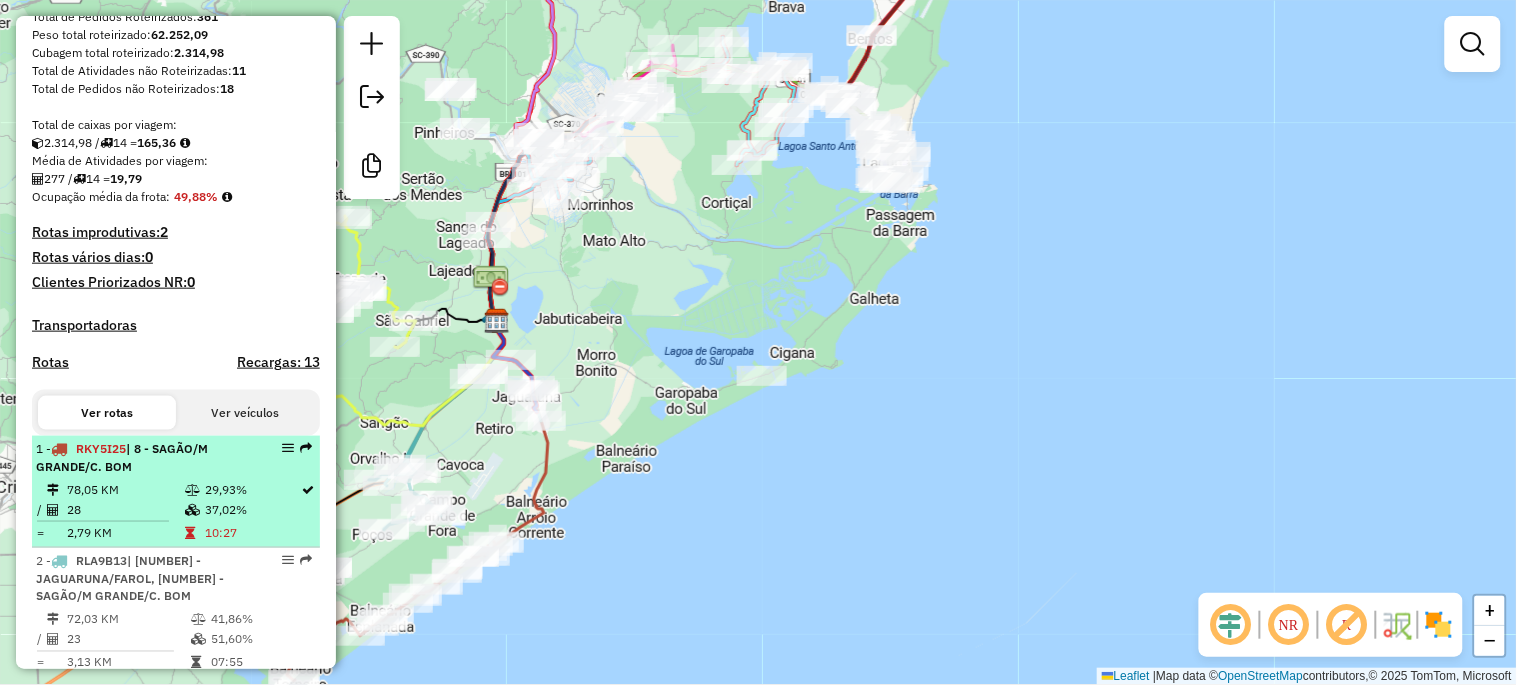 click on "| 8 - SAGÃO/M GRANDE/C. BOM" at bounding box center (122, 457) 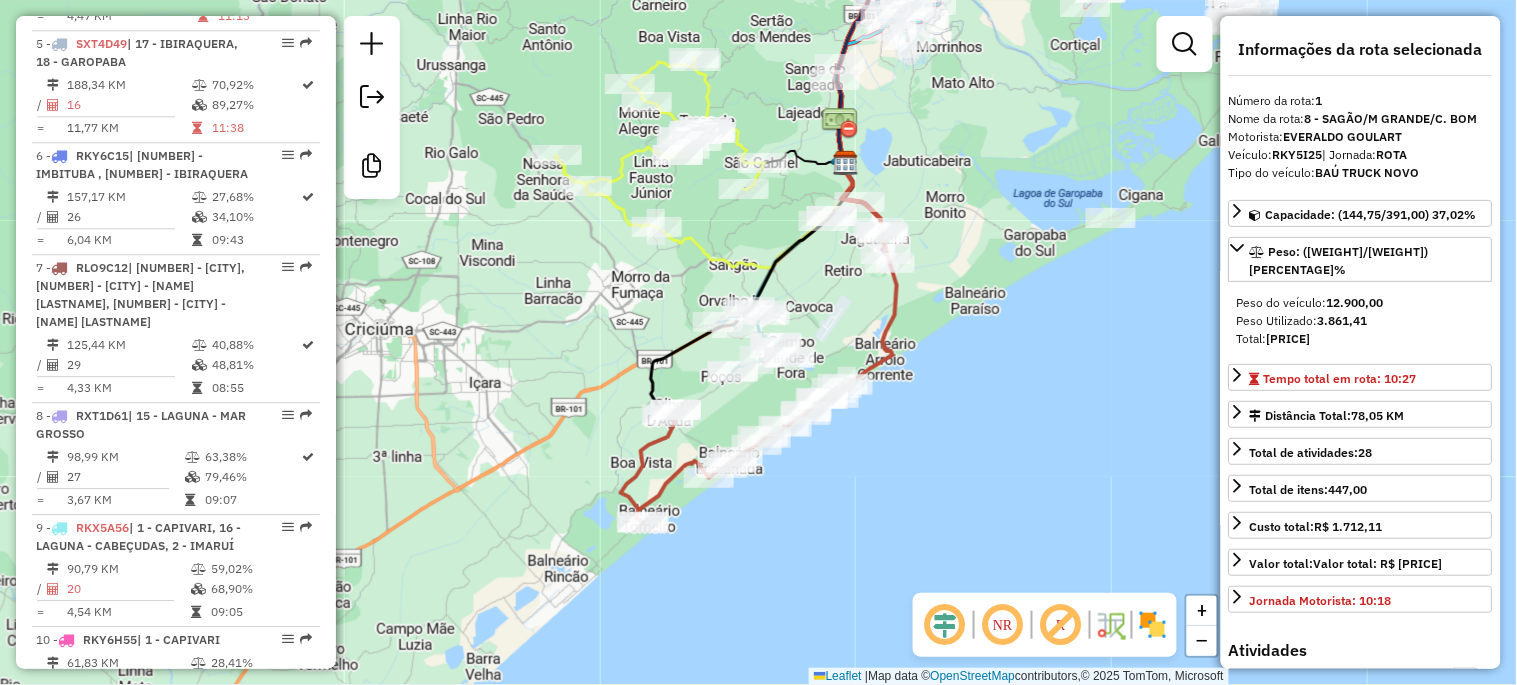 scroll, scrollTop: 1356, scrollLeft: 0, axis: vertical 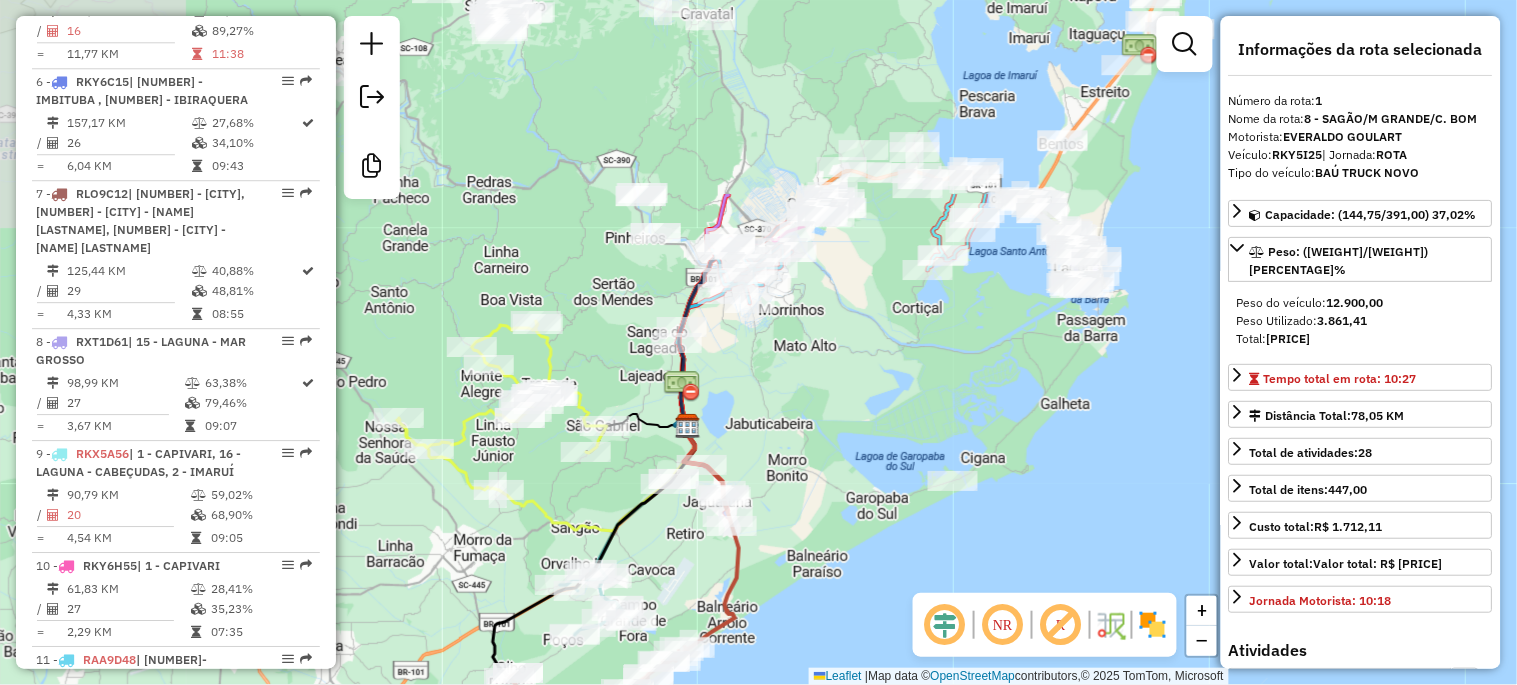 drag, startPoint x: 1050, startPoint y: 174, endPoint x: 893, endPoint y: 420, distance: 291.83044 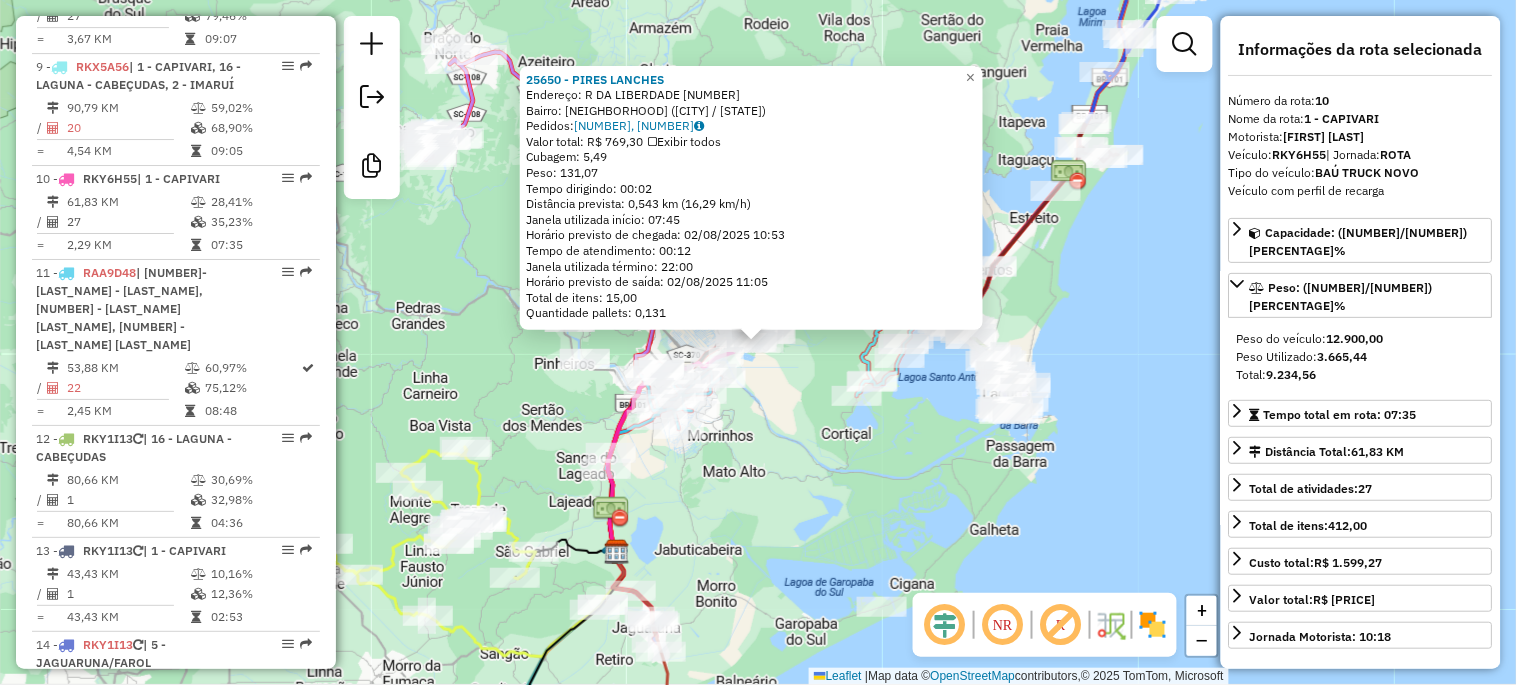 scroll, scrollTop: 1874, scrollLeft: 0, axis: vertical 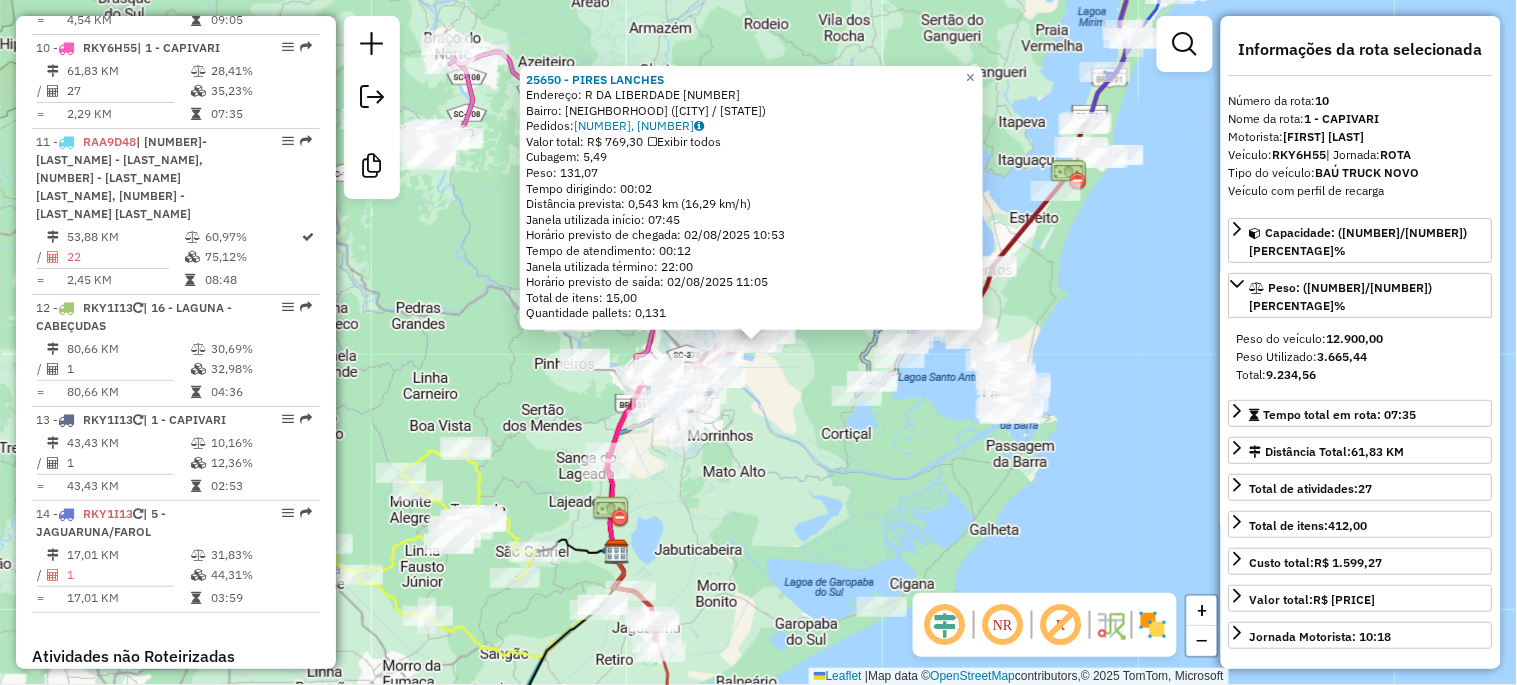 click on "[NUMBER] - [NAME] Rota [NUMBER] - Placa [PLATE] [NUMBER] - [NAME] Rota [NUMBER] - Placa [PLATE] [NUMBER] - [NAME] Rota [NUMBER] - Placa [PLATE] [NUMBER] - [NAME] Rota [NUMBER] - Placa [PLATE] [NUMBER] - [NAME] Endereço: [STREET] [NUMBER] Bairro: [NEIGHBORHOOD] ([CITY] / [STATE]) Pedidos: [ORDER_ID],[ORDER_ID] Valor total: R$ [PRICE] Exibir todos Cubagem: [CUBAGE] Peso: [WEIGHT] Tempo dirigindo: [TIME] Distância prevista: [DISTANCE] km ([SPEED] km/h) Janela utilizada início: [TIME] Horário previsto de chegada: [DATE] [TIME] Tempo de atendimento: [TIME] Janela utilizada término: [TIME] Horário previsto de saída: [DATE] [TIME] Total de itens: [ITEMS] Quantidade pallets: [PALLETS] × Janela de atendimento Grade de atendimento Capacidade Transportadoras Veículos Cliente Pedidos Rotas Selecione os dias de semana para filtrar as janelas de atendimento Seg Ter Qua Qui Sex Sáb Dom Informe o período da janela de atendimento: De: Até: Filtrar exatamente a janela do cliente" 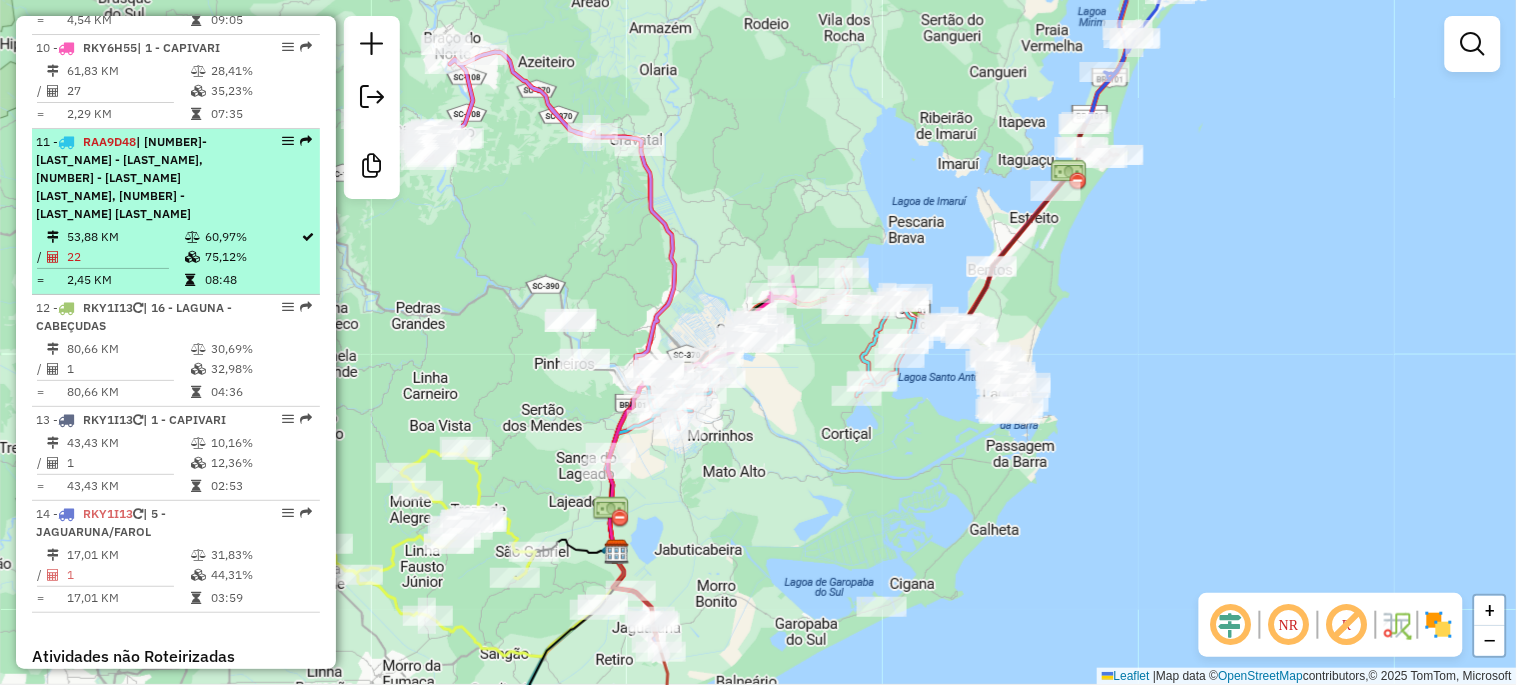 click on "53,88 KM" at bounding box center [125, 237] 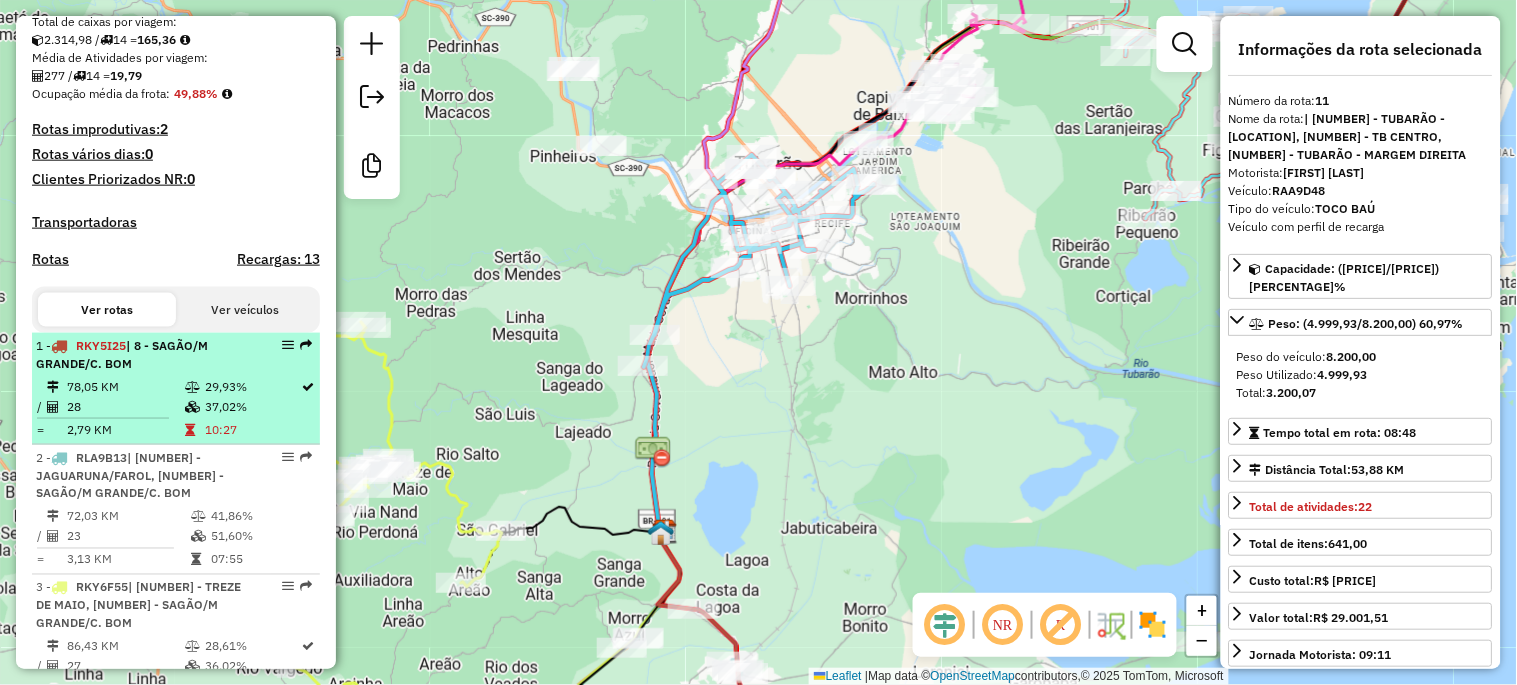 scroll, scrollTop: 614, scrollLeft: 0, axis: vertical 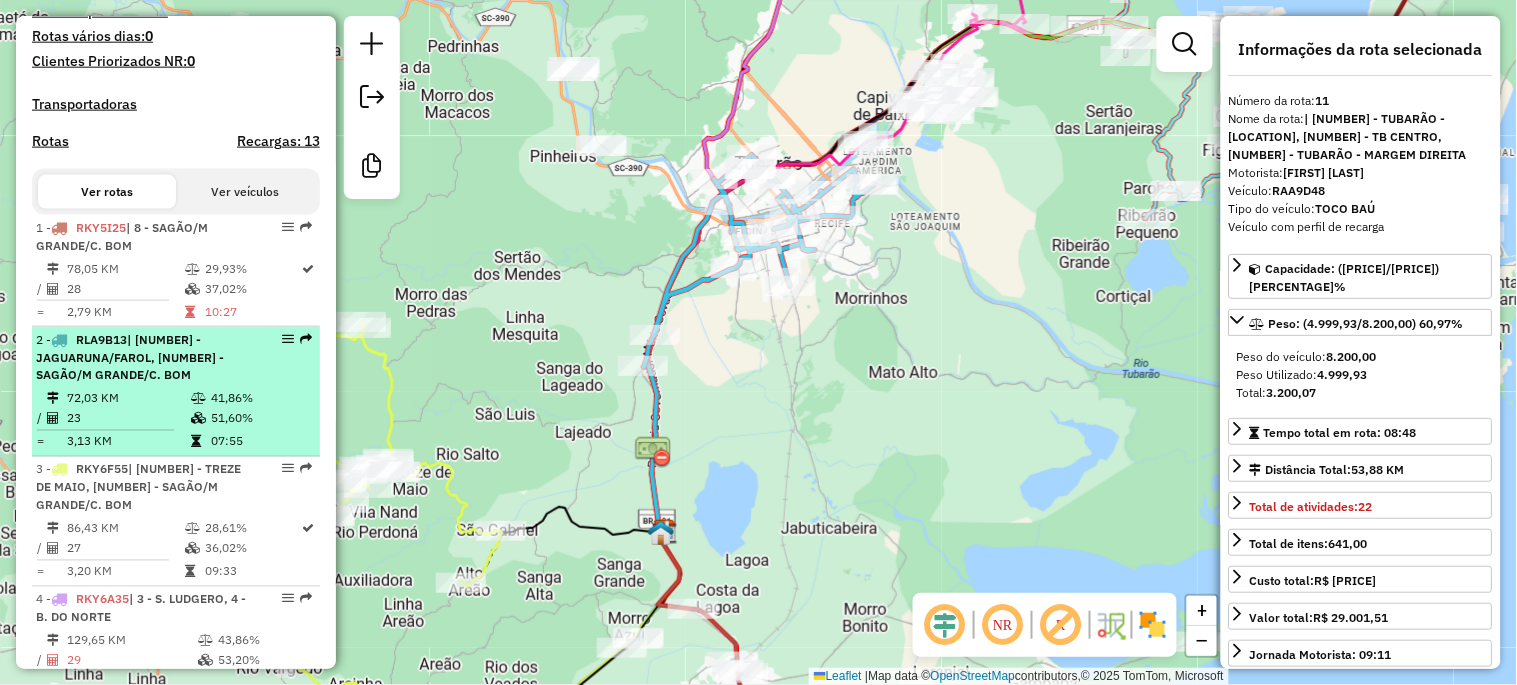 click on "| [NUMBER] - JAGUARUNA/FAROL, [NUMBER] - SAGÃO/M GRANDE/C. BOM" at bounding box center [130, 357] 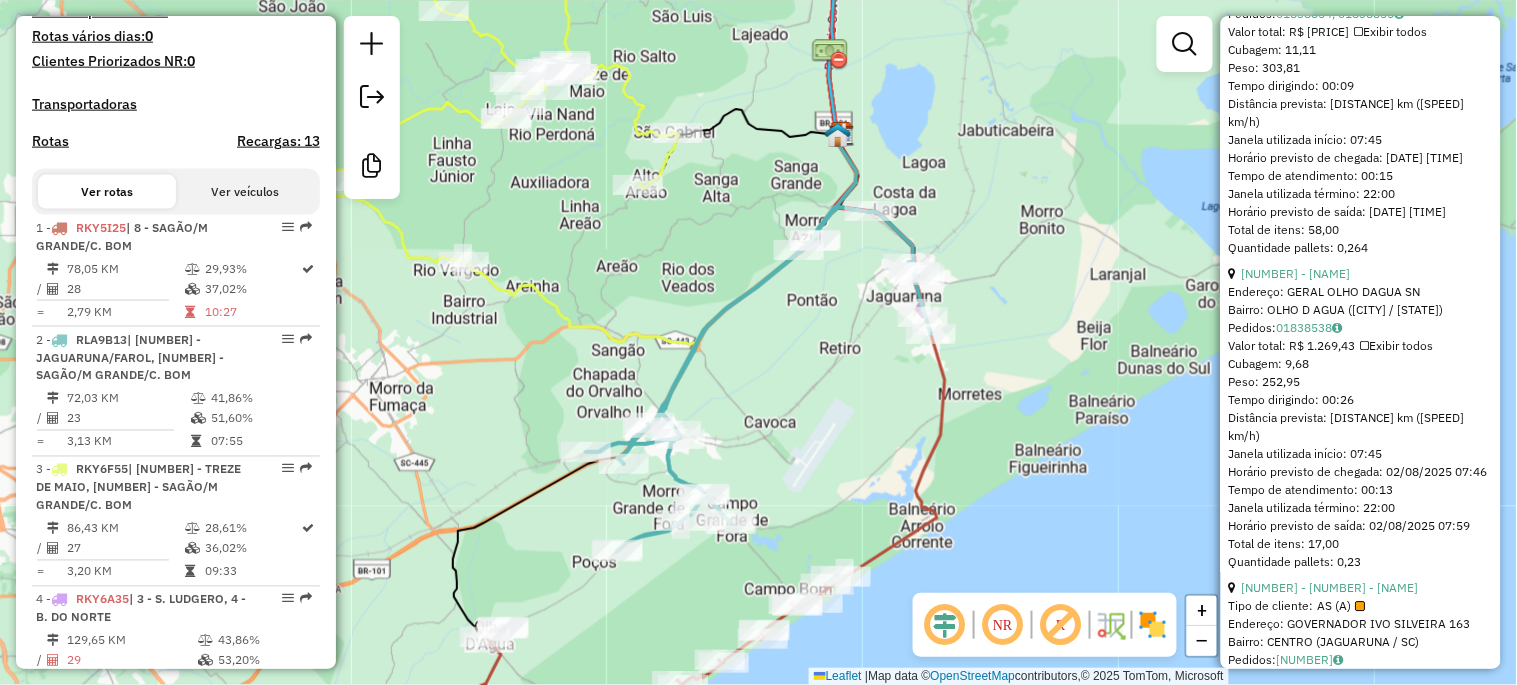 scroll, scrollTop: 1481, scrollLeft: 0, axis: vertical 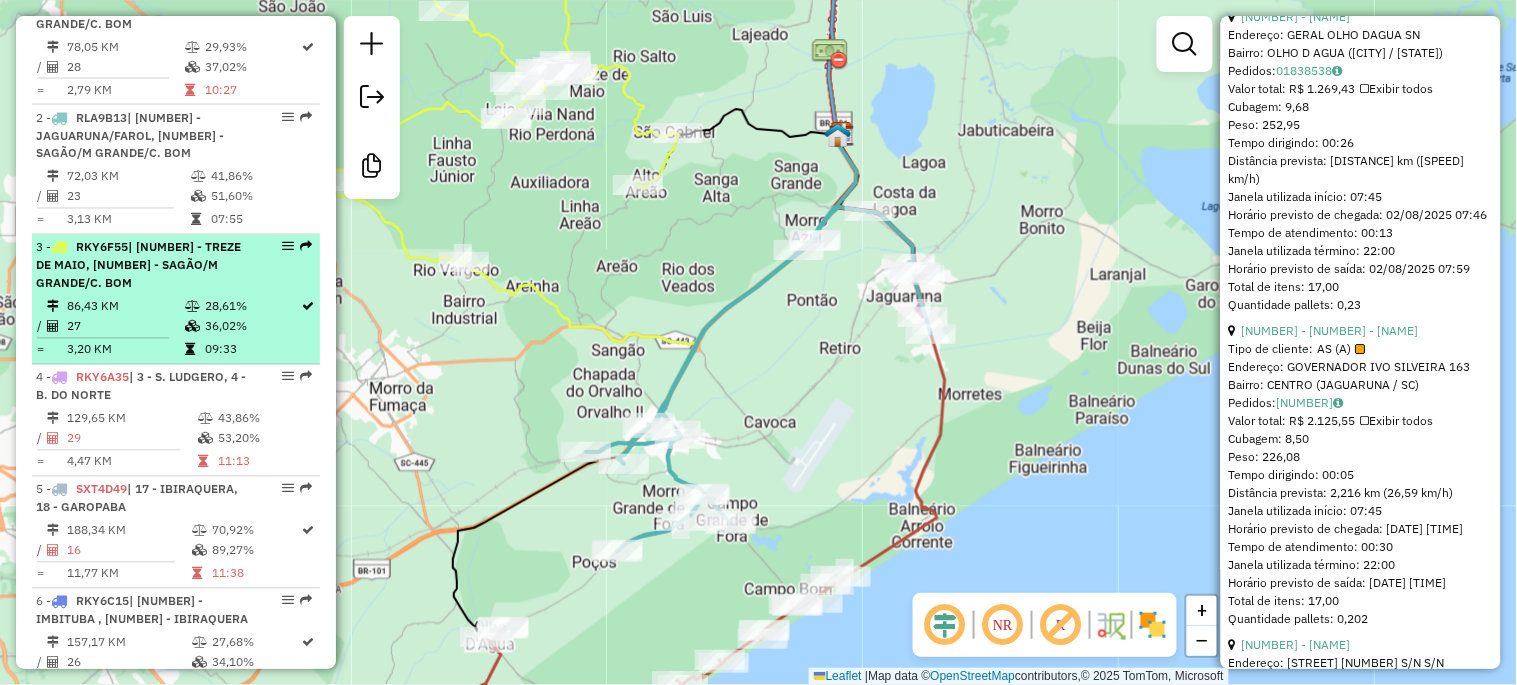 click at bounding box center [194, 350] 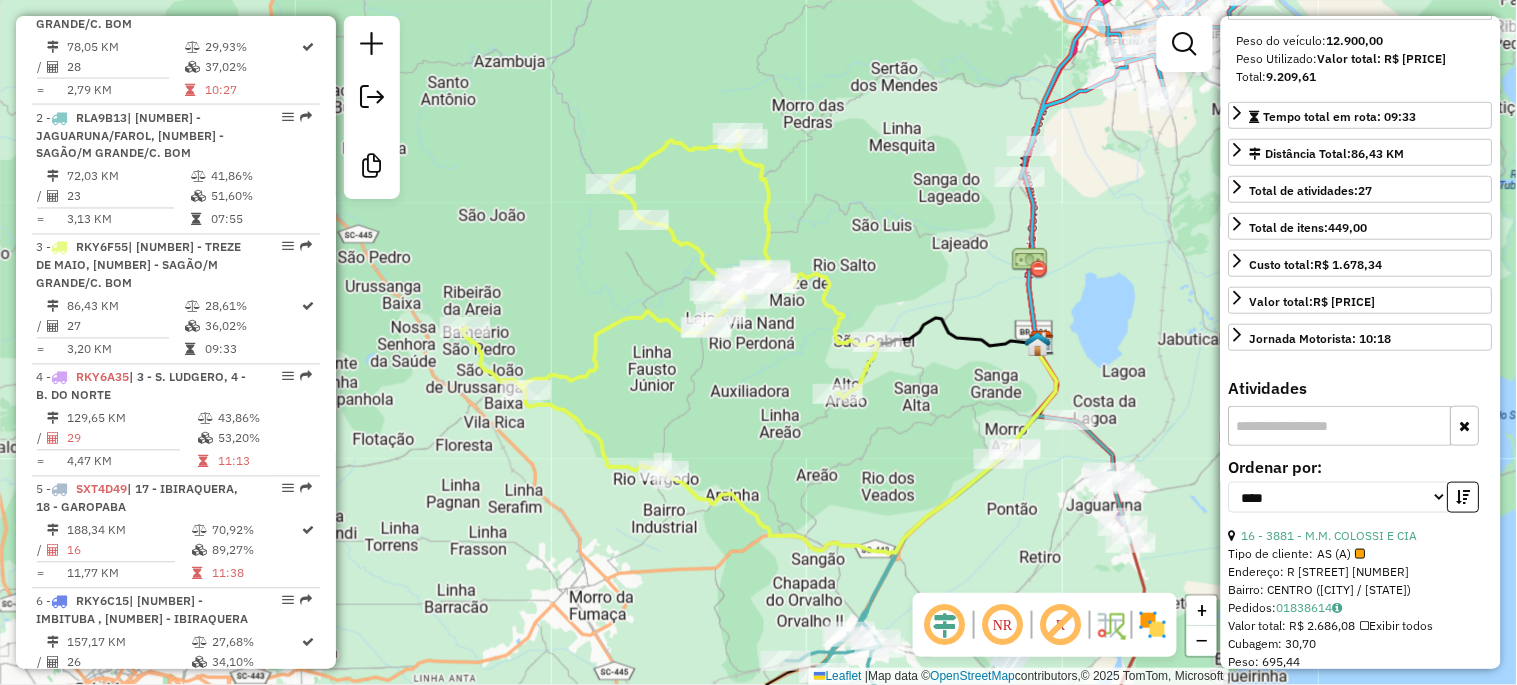 scroll, scrollTop: 278, scrollLeft: 0, axis: vertical 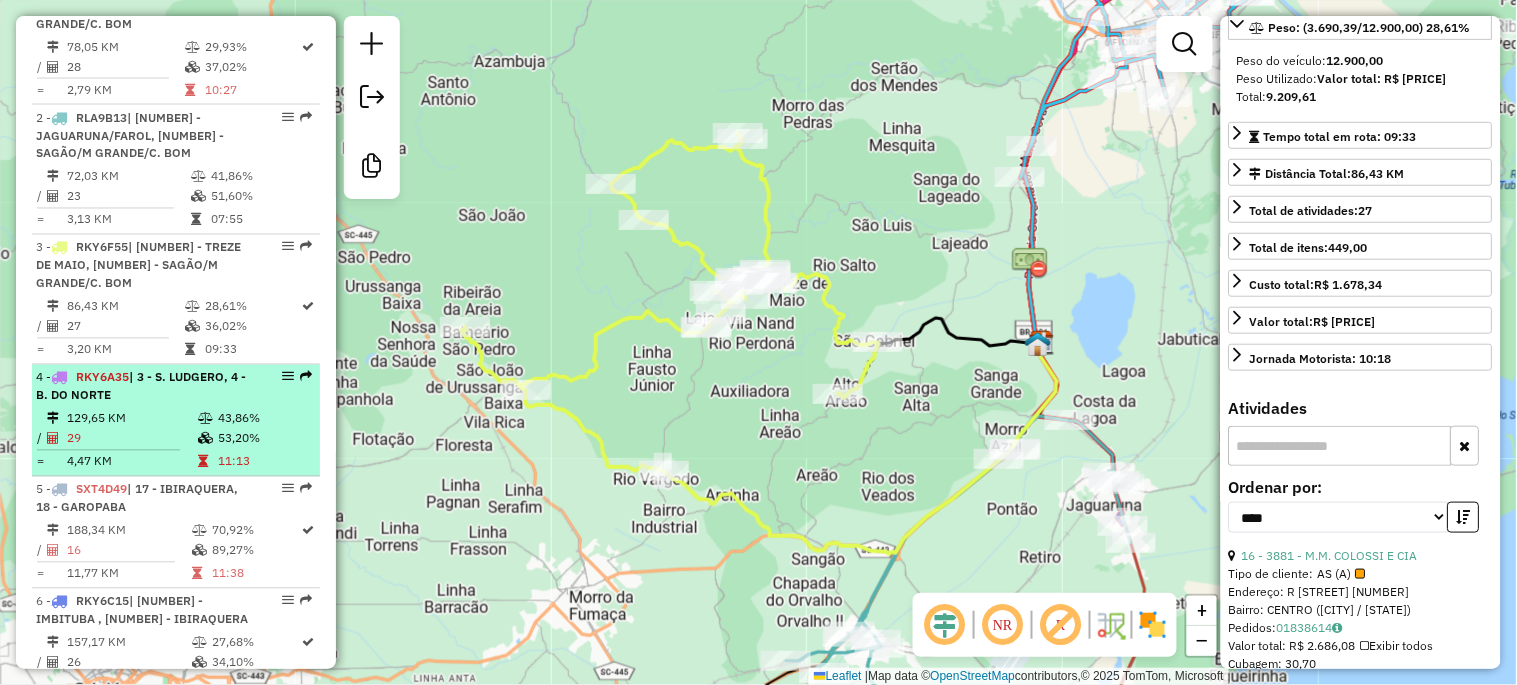 click on "4 - RKY6A35 | 3 - S. LUDGERO, 4 - B. DO NORTE" at bounding box center (142, 387) 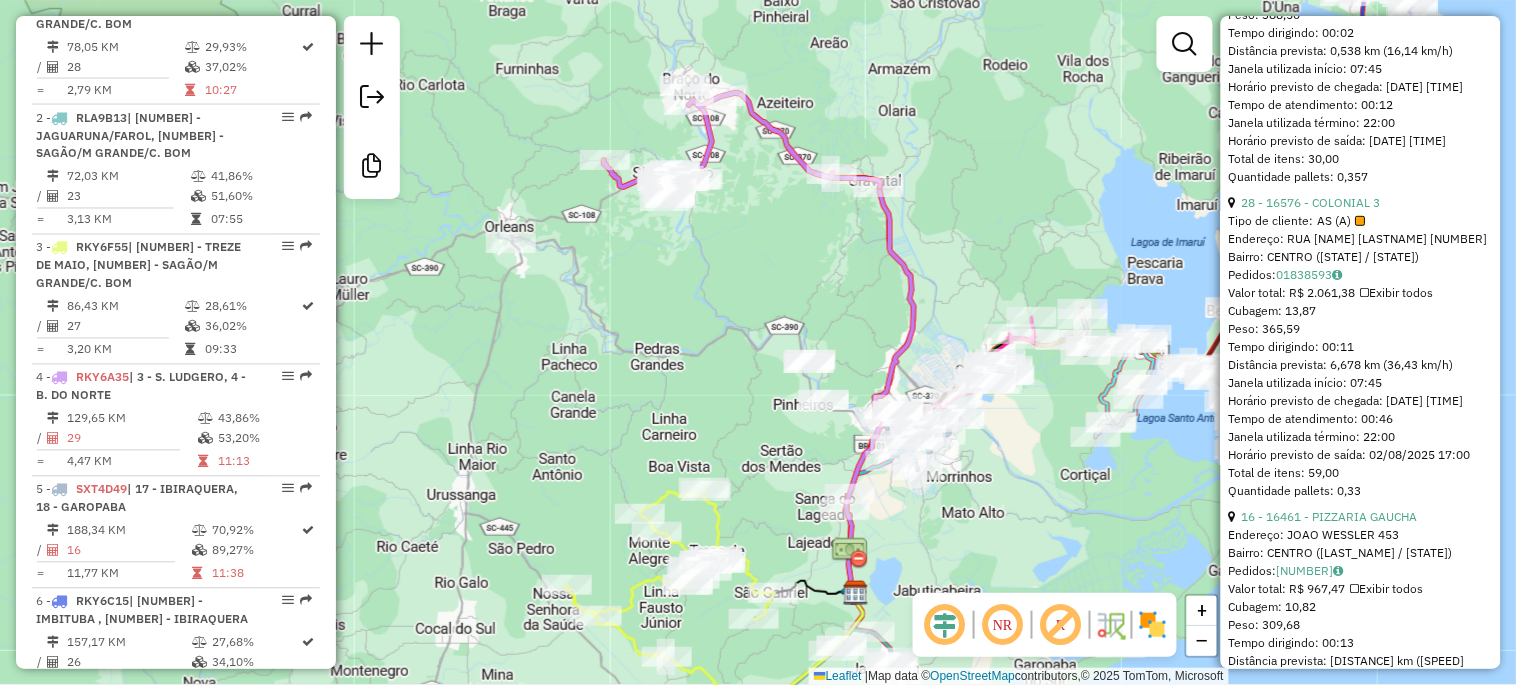 scroll, scrollTop: 2130, scrollLeft: 0, axis: vertical 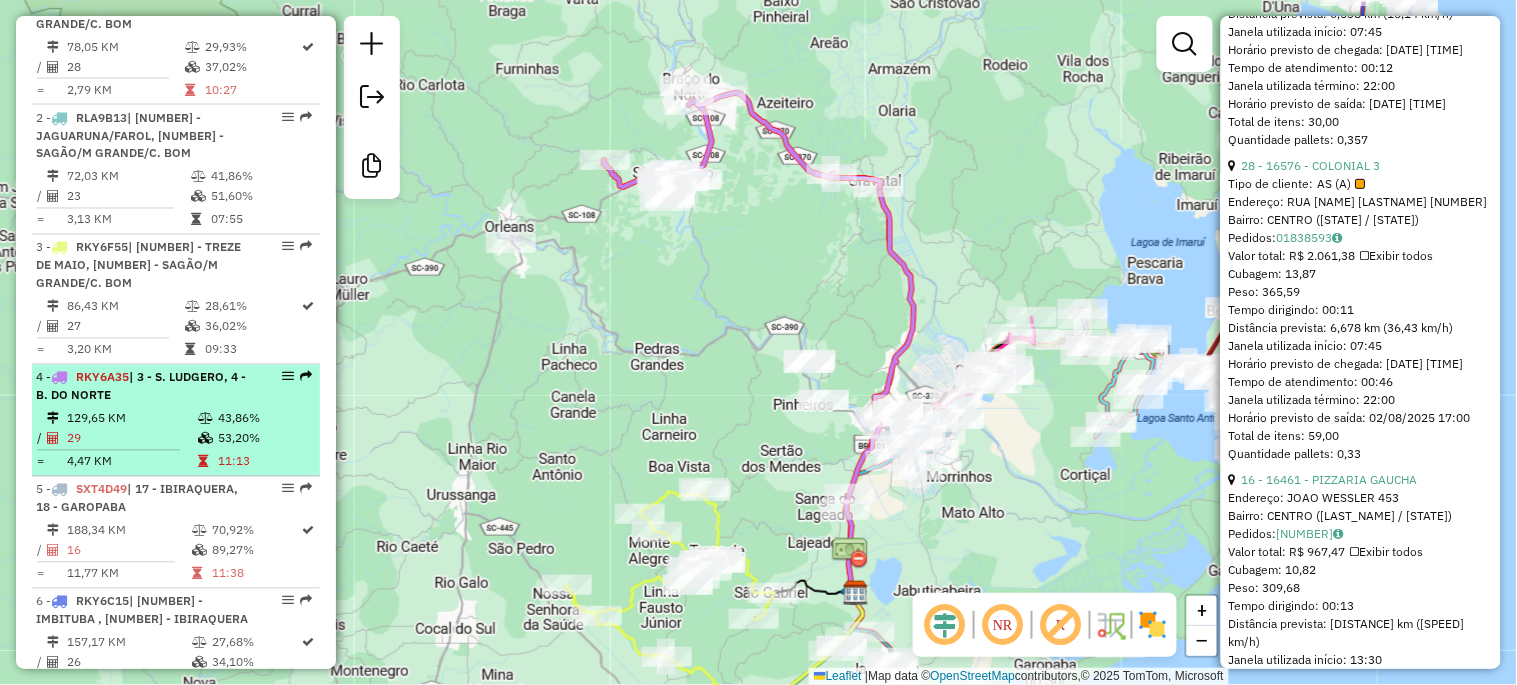 click on "129,65 KM" at bounding box center (131, 419) 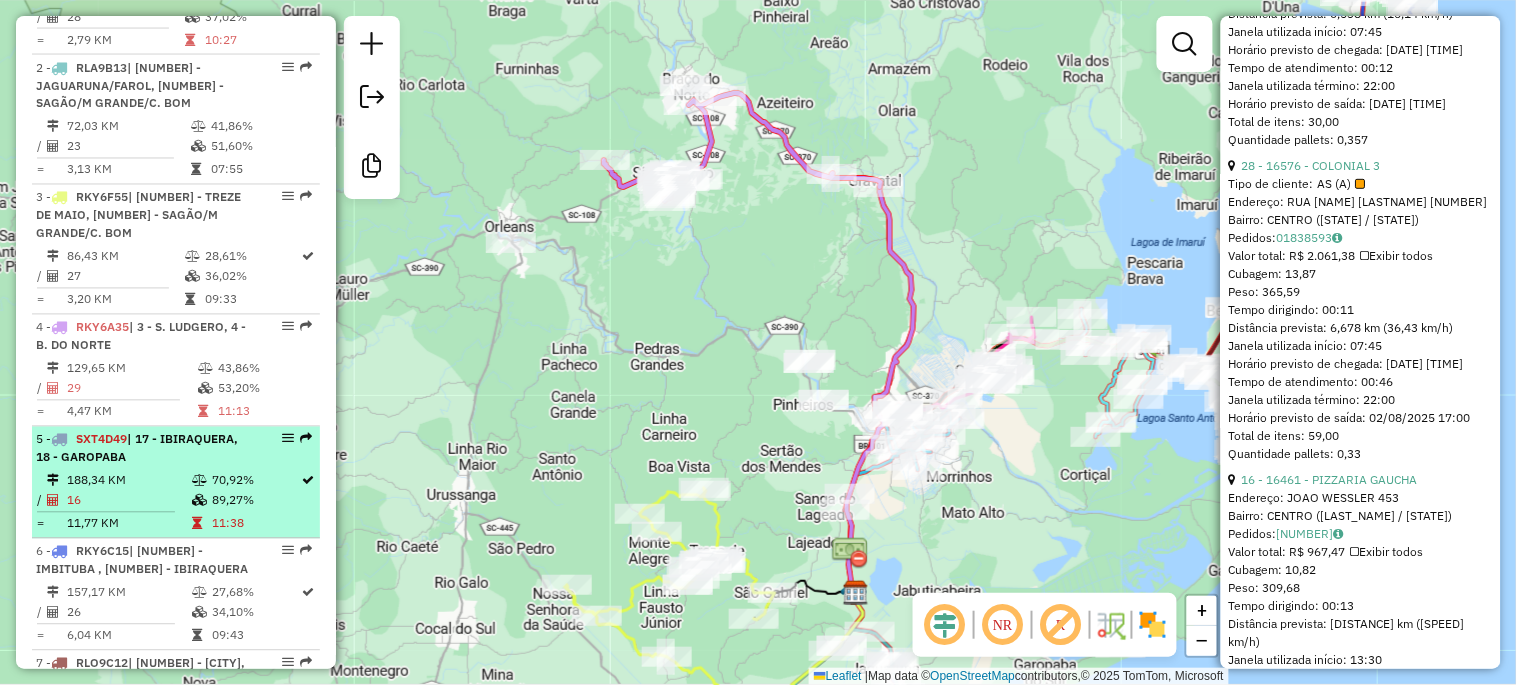 scroll, scrollTop: 911, scrollLeft: 0, axis: vertical 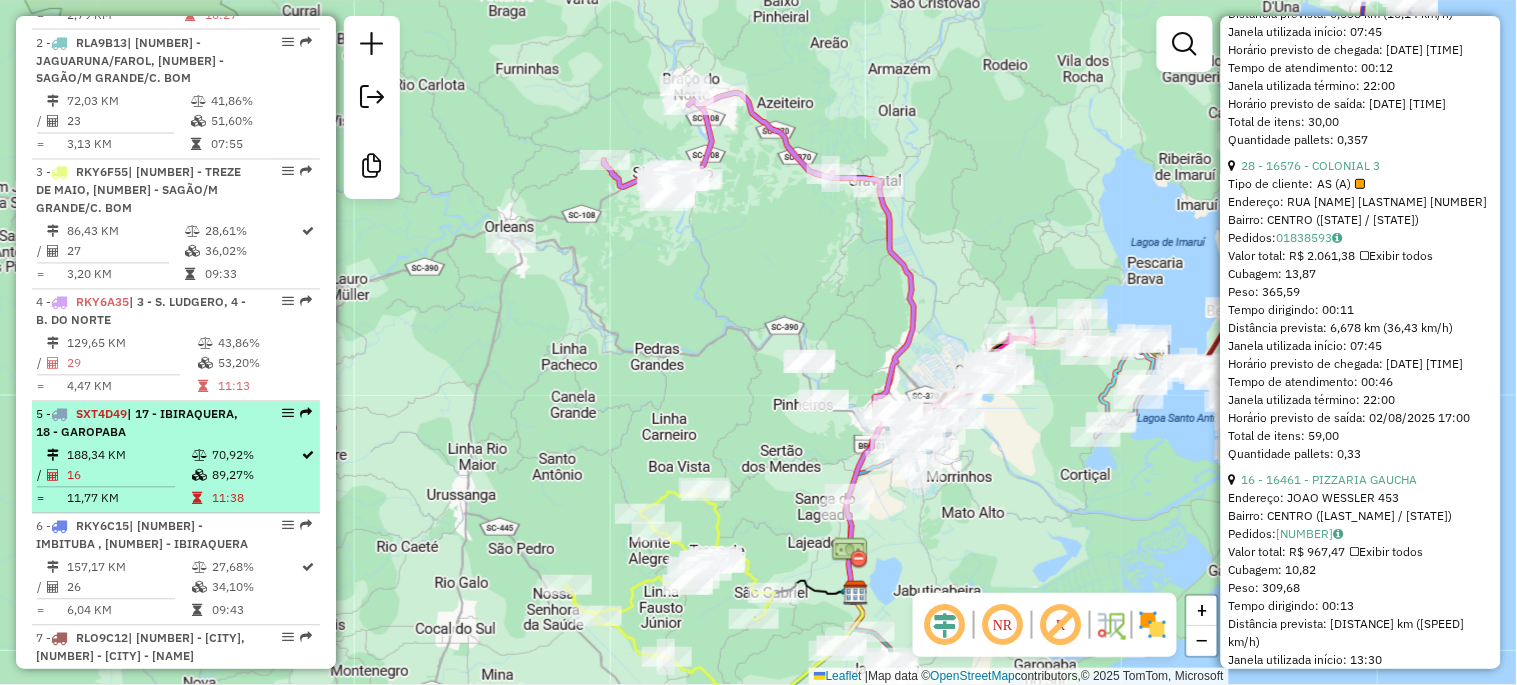 click on "188,34 KM" at bounding box center (128, 456) 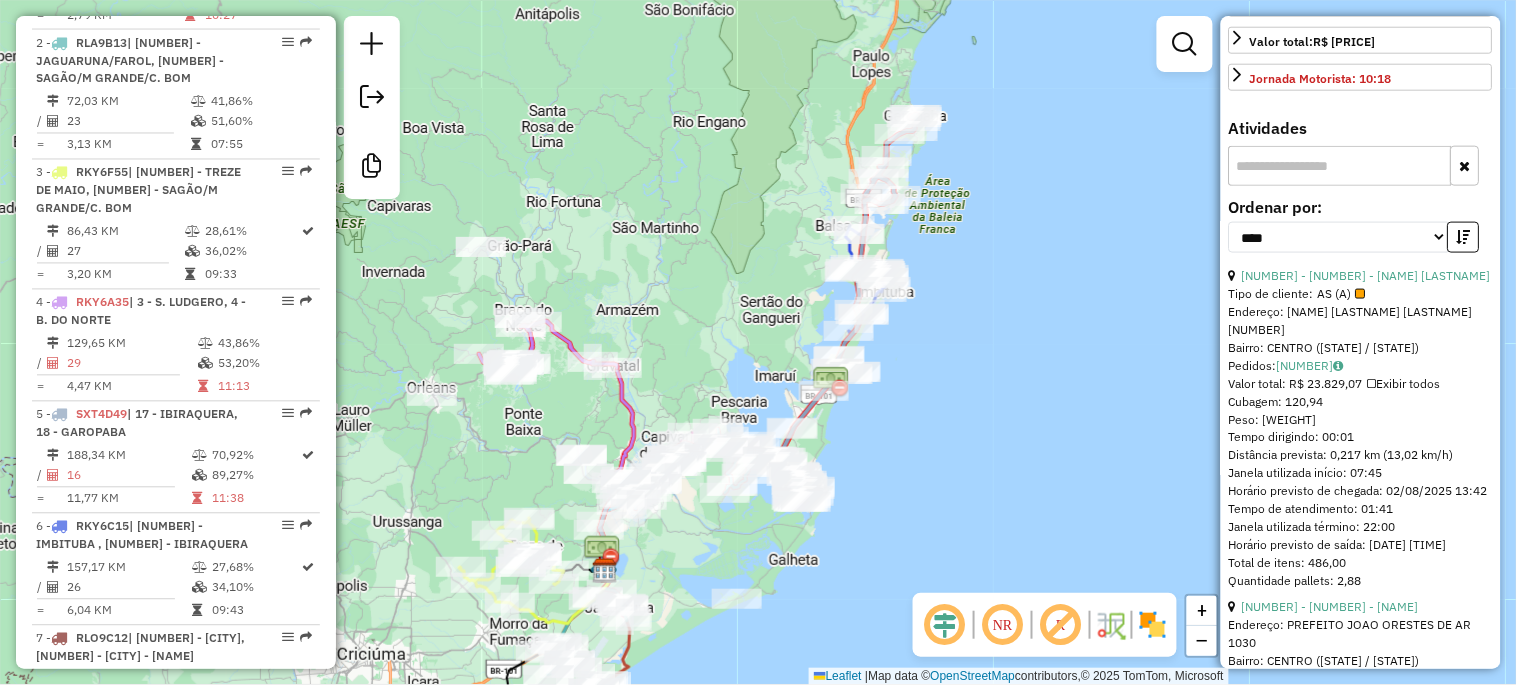 scroll, scrollTop: 426, scrollLeft: 0, axis: vertical 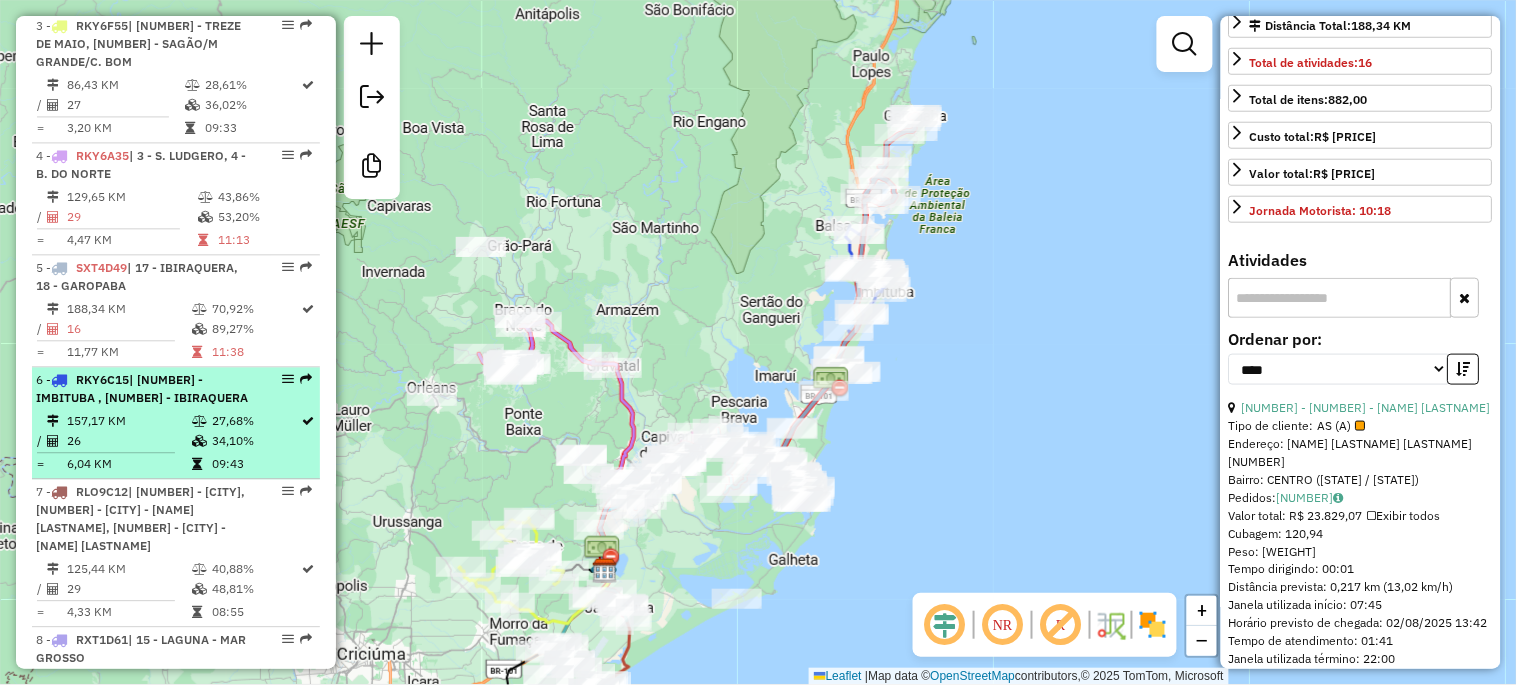 click on "157,17 KM" at bounding box center (128, 421) 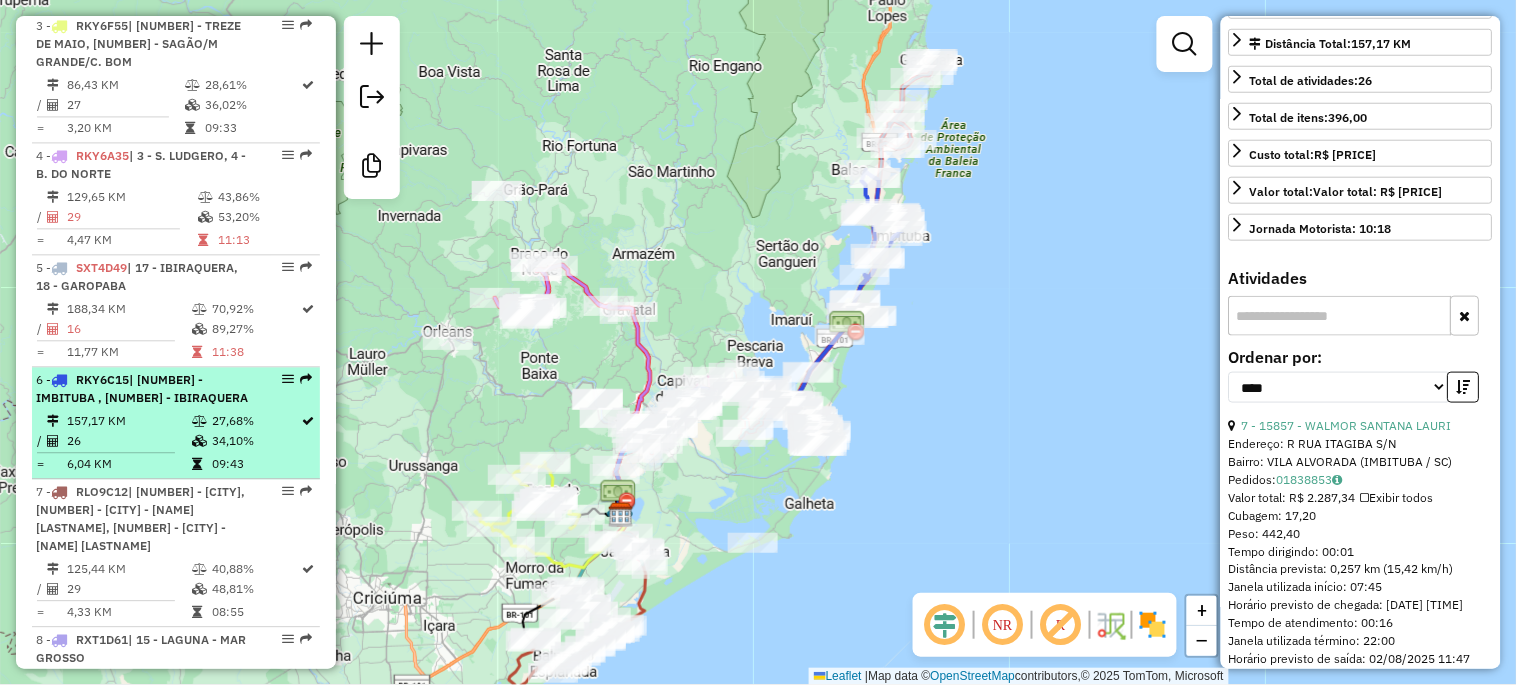 scroll, scrollTop: 1133, scrollLeft: 0, axis: vertical 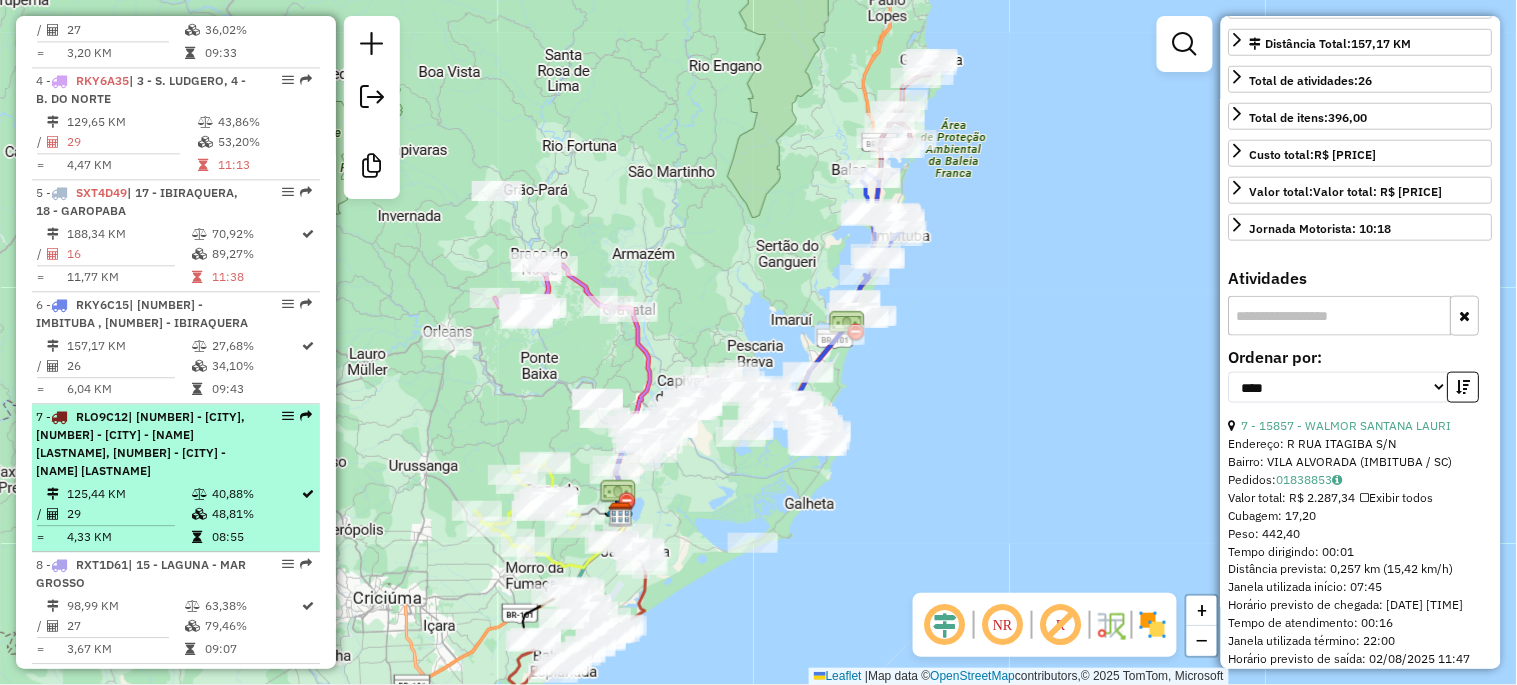 click on "| [NUMBER] - [CITY], [NUMBER] - [CITY] - [NAME] [LASTNAME], [NUMBER] - [CITY] - [NAME] [LASTNAME]" at bounding box center [140, 443] 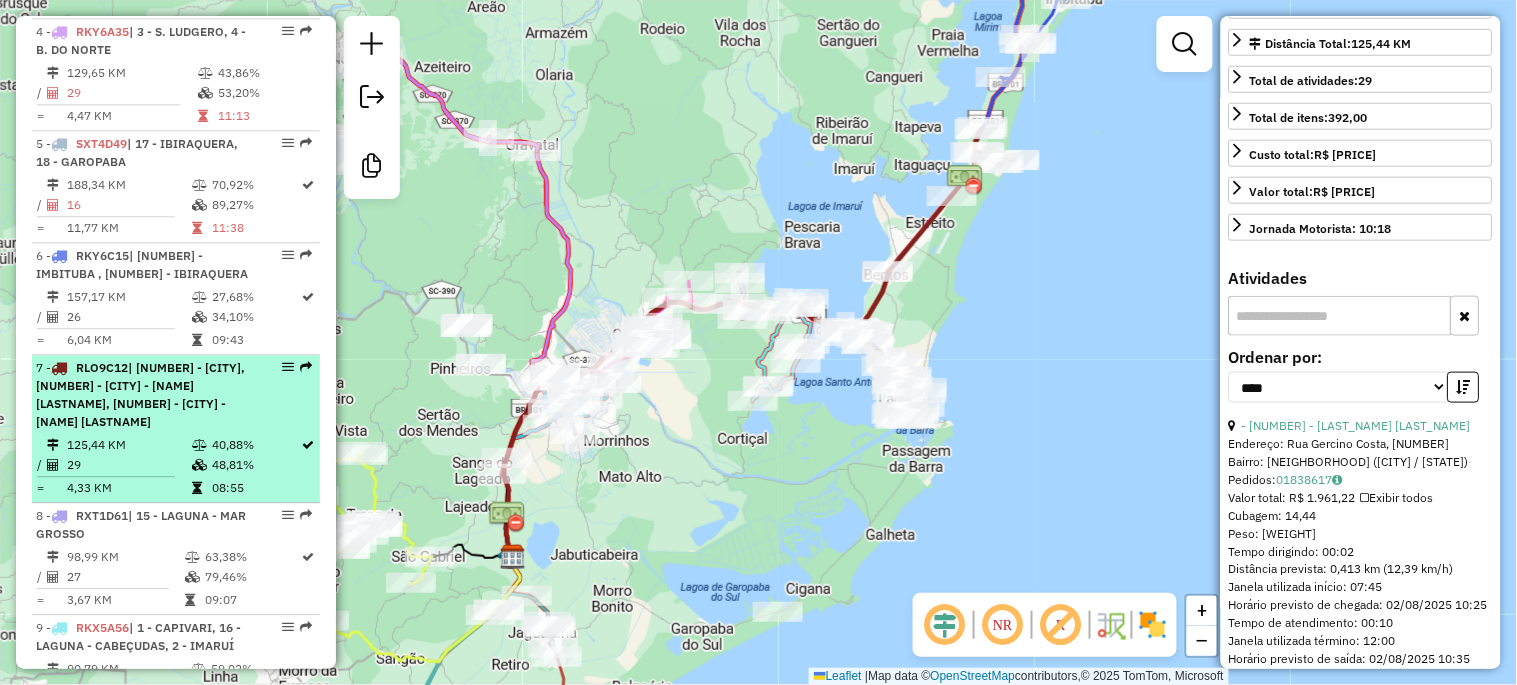 scroll, scrollTop: 1207, scrollLeft: 0, axis: vertical 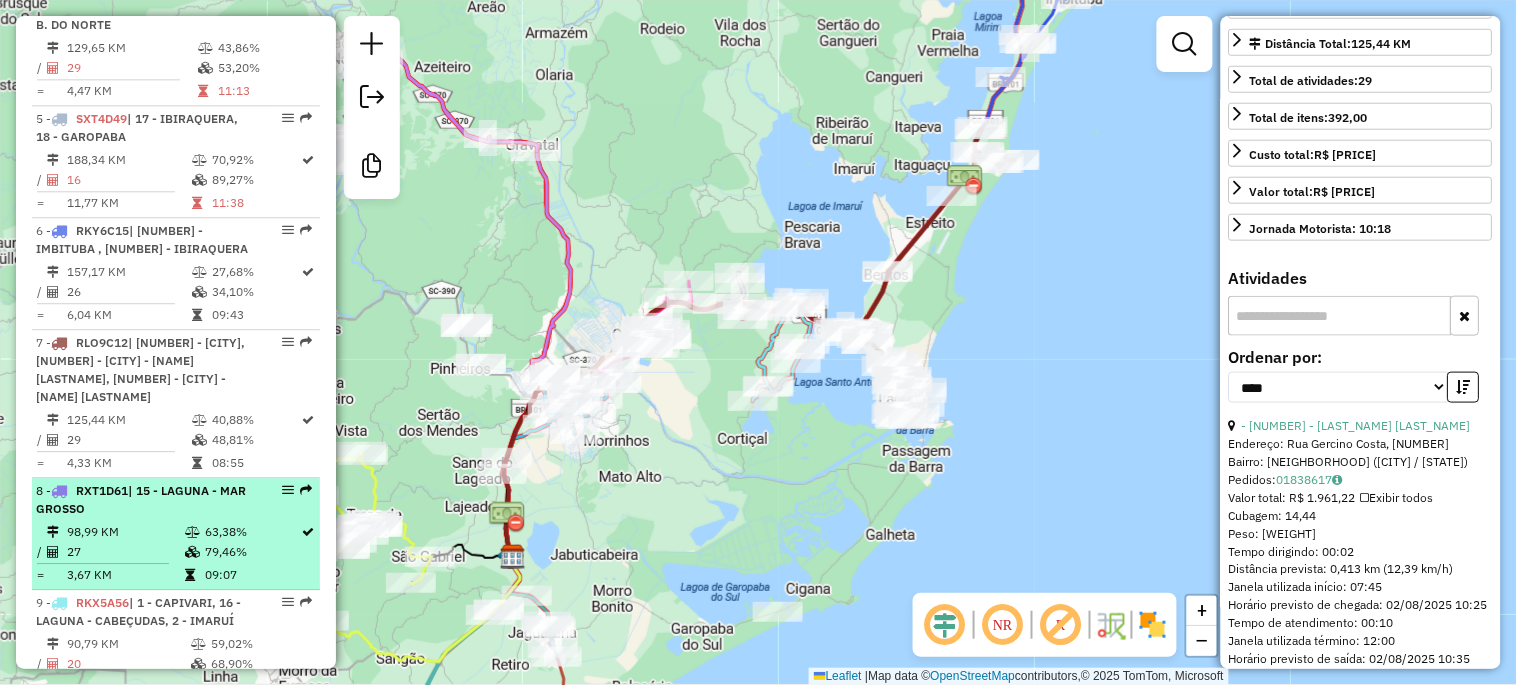 click on "- [NUMBER] - [PLATE]   | [NUMBER] - [LAST_NAME] - [LAST_NAME]" at bounding box center [142, 500] 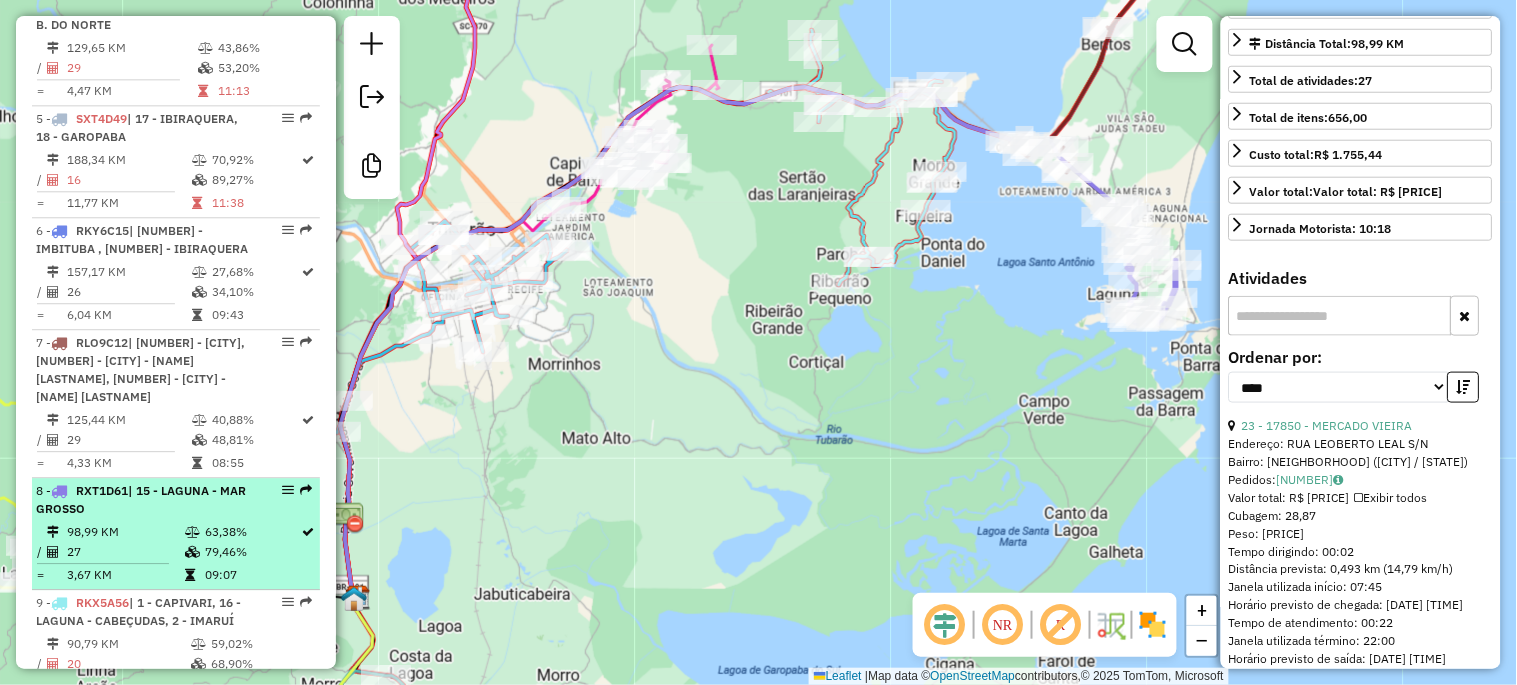 scroll, scrollTop: 1281, scrollLeft: 0, axis: vertical 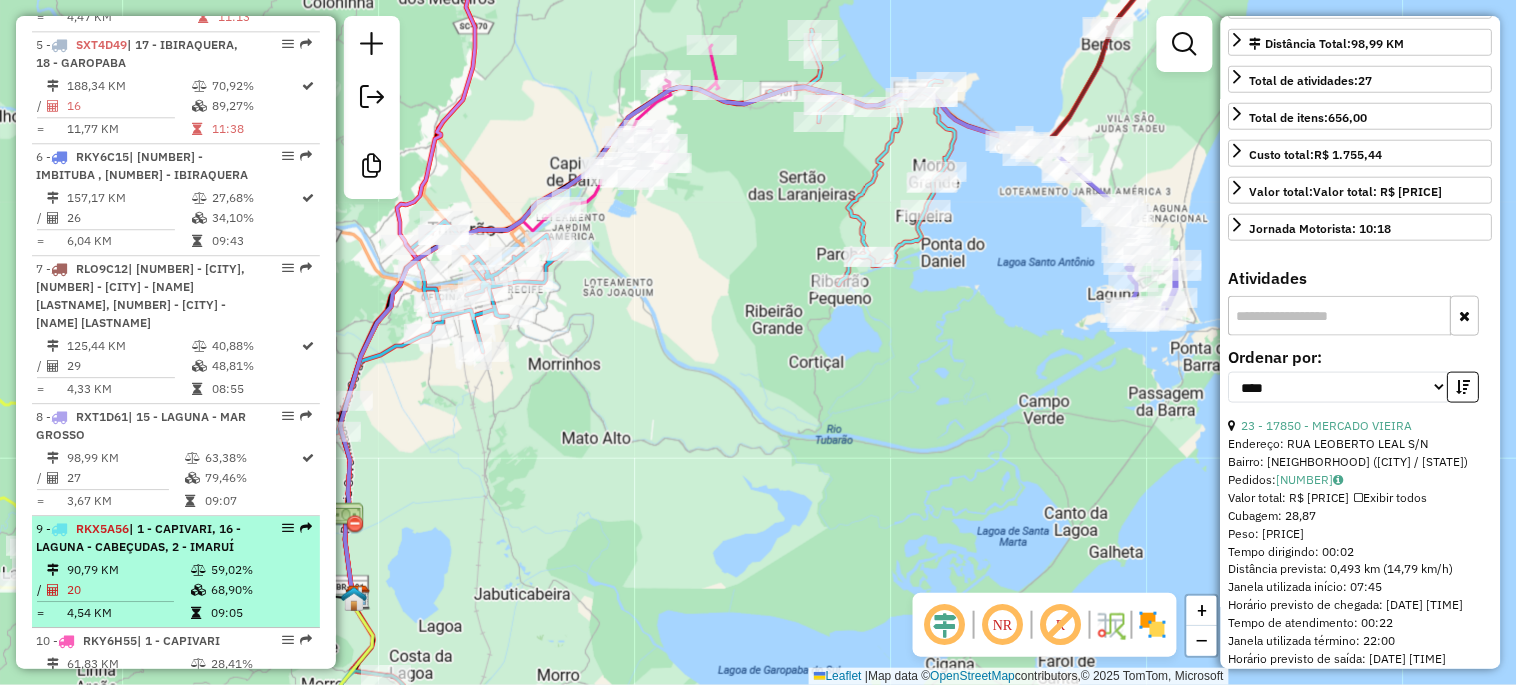 click on "| 1 - CAPIVARI, 16 - LAGUNA - CABEÇUDAS, 2 - IMARUÍ" at bounding box center (138, 537) 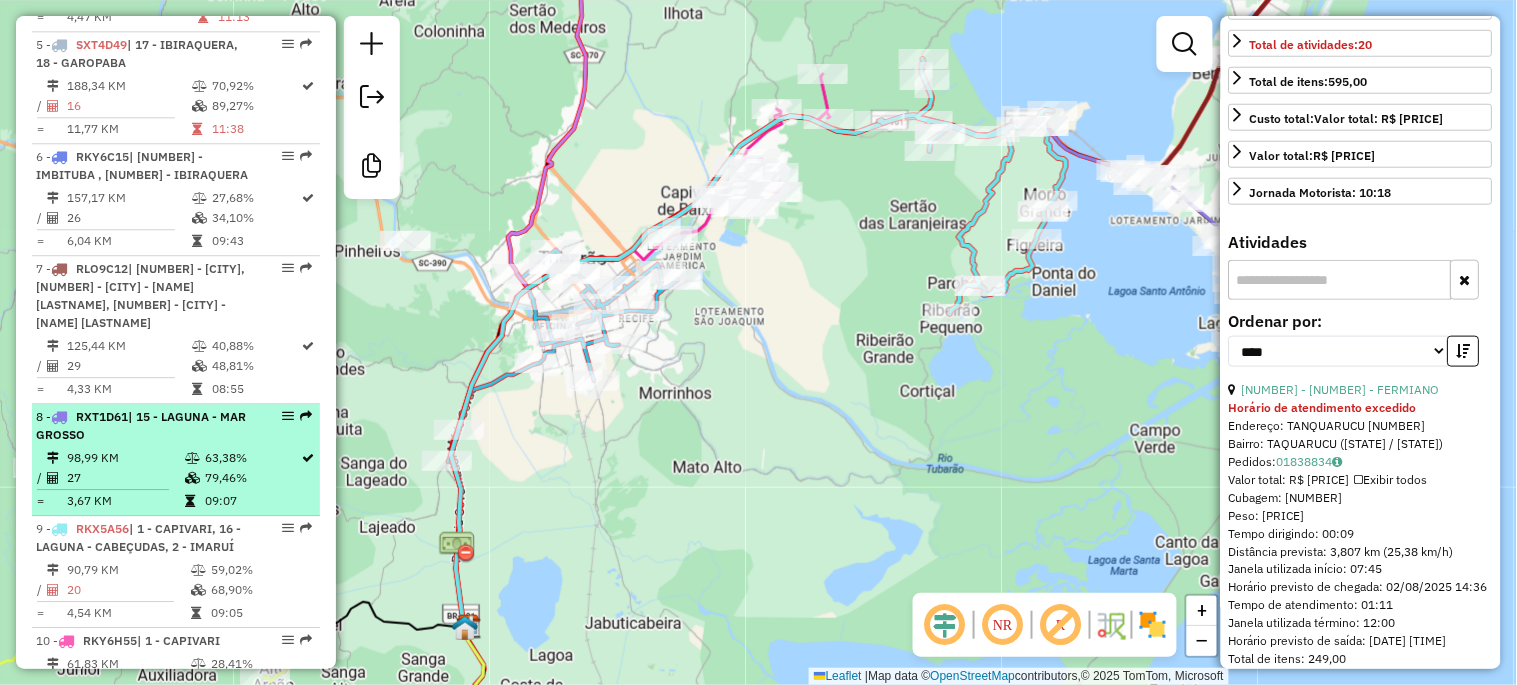 click on "- [NUMBER] - [PLATE]   | [NUMBER] - [LAST_NAME] - [LAST_NAME]" at bounding box center (142, 426) 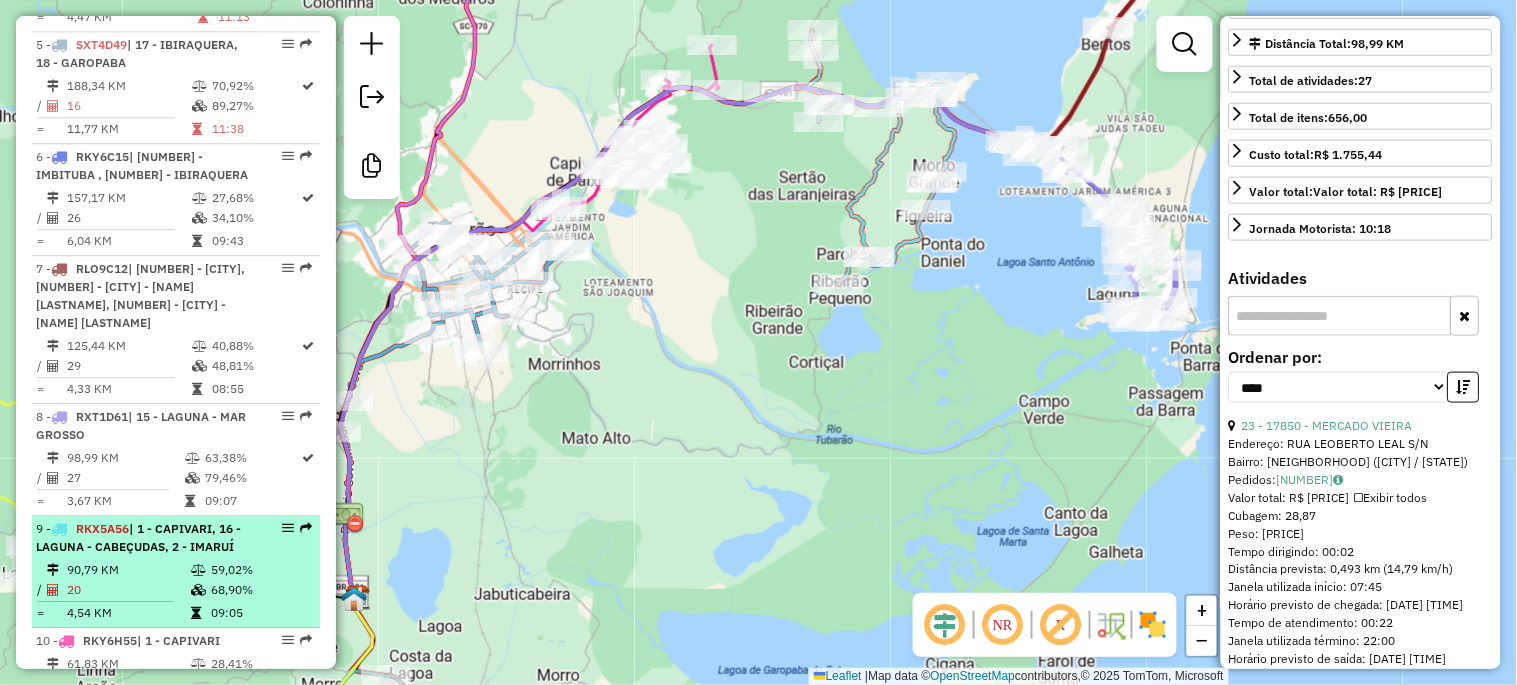 click at bounding box center [198, 570] 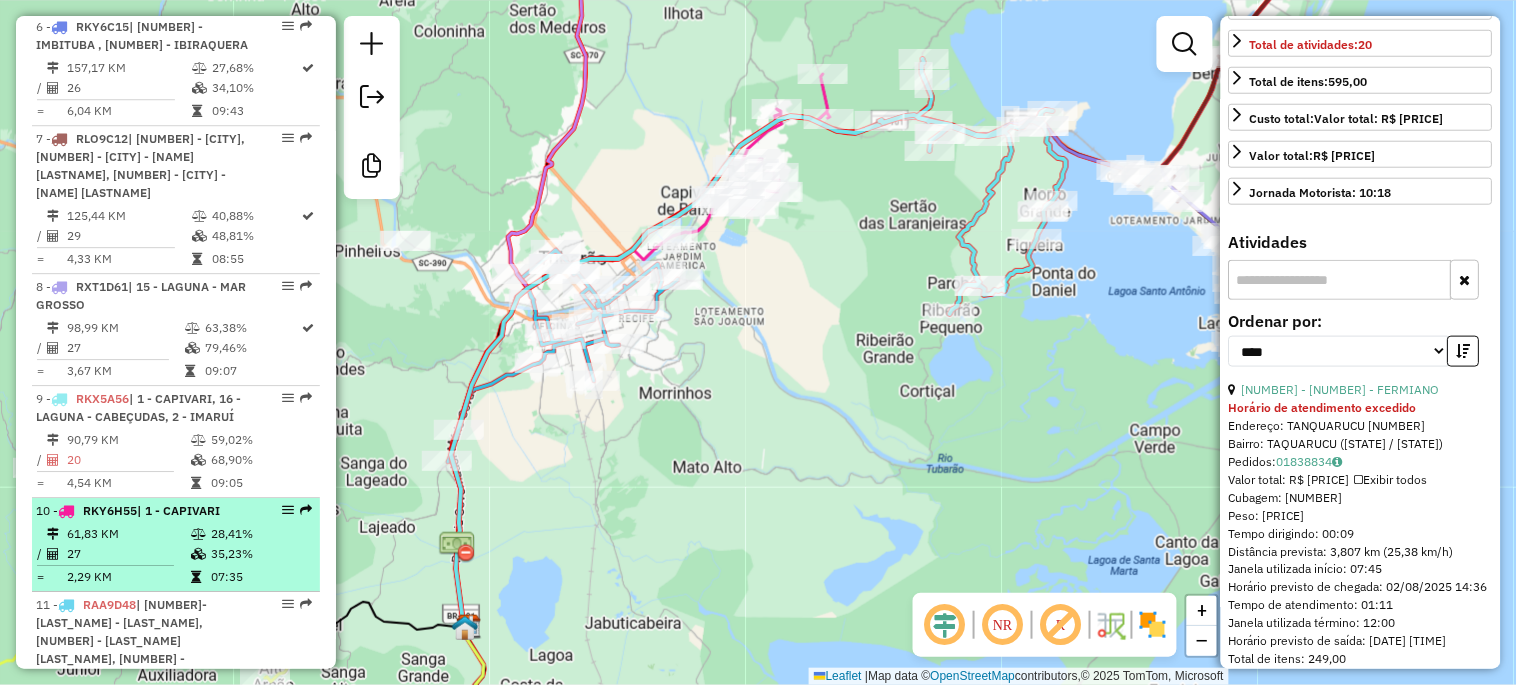 scroll, scrollTop: 1503, scrollLeft: 0, axis: vertical 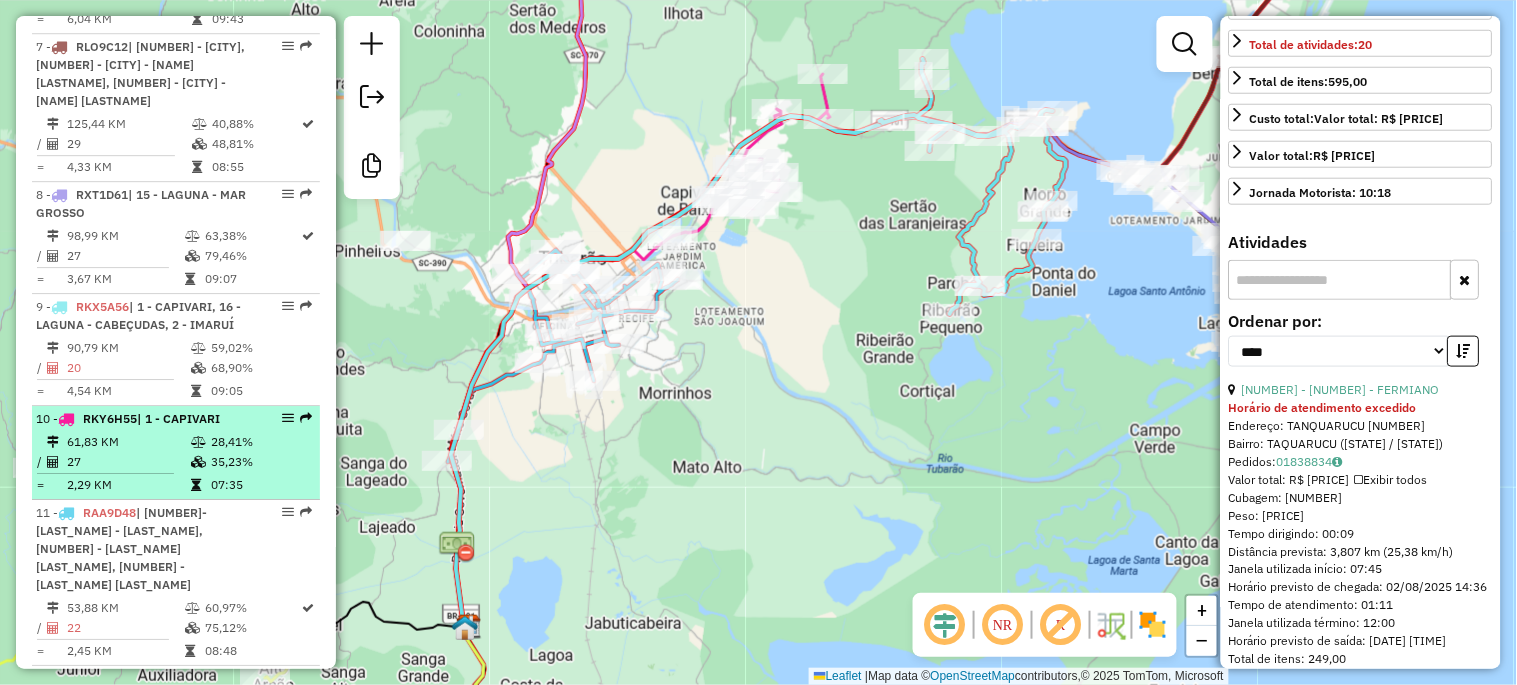 click on "27" at bounding box center [128, 462] 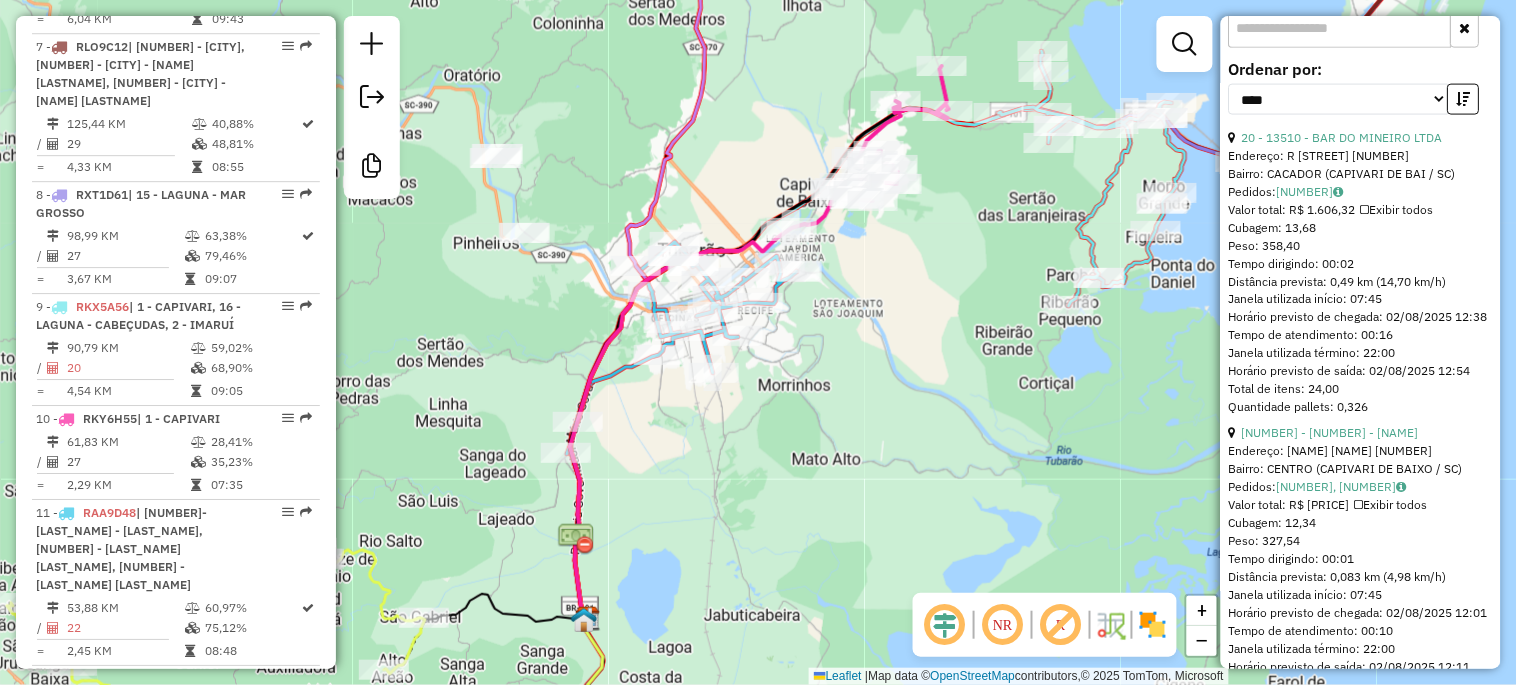 scroll, scrollTop: 705, scrollLeft: 0, axis: vertical 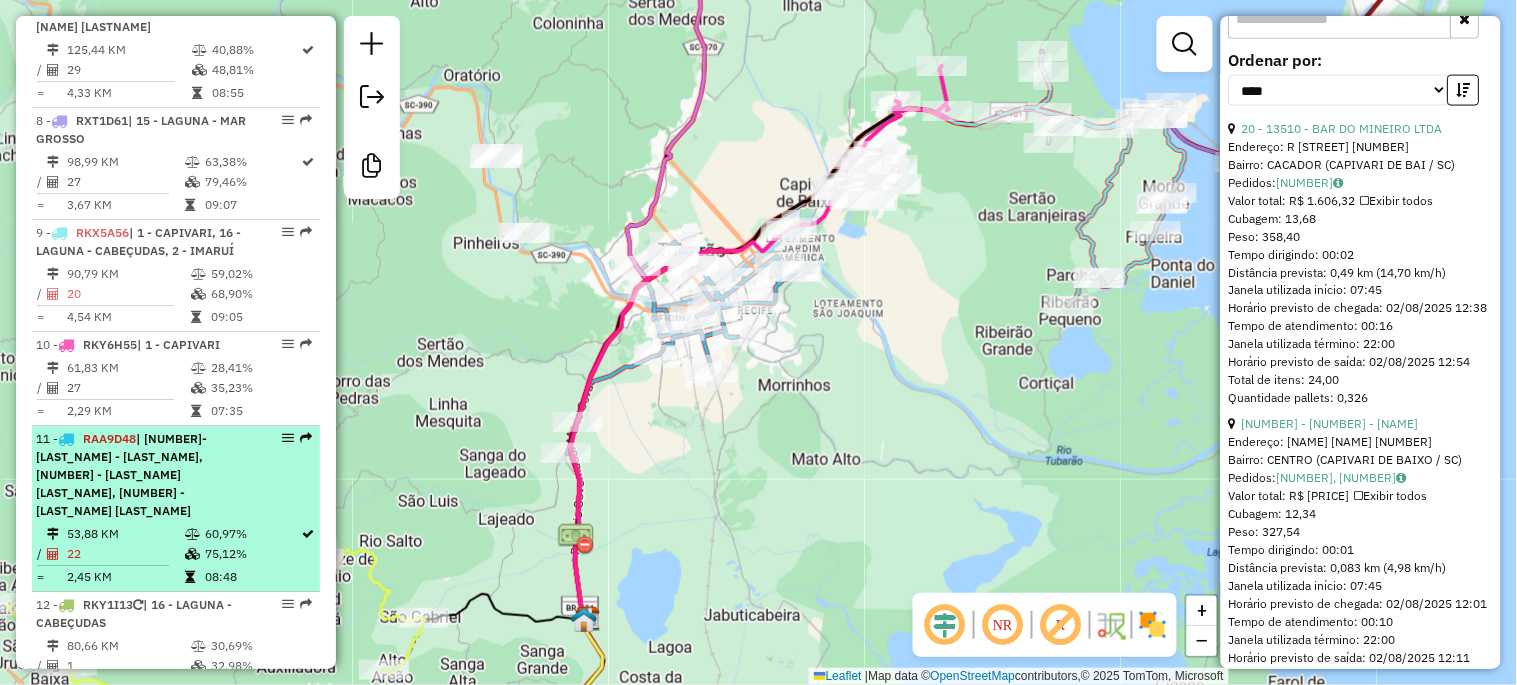 click on "| [NUMBER] - [CITY] - [NAME] [LASTNAME], [NUMBER] - [CITY] - [NAME] [LASTNAME], [NUMBER] - [CITY] - [NAME] [LASTNAME]" at bounding box center [142, 475] 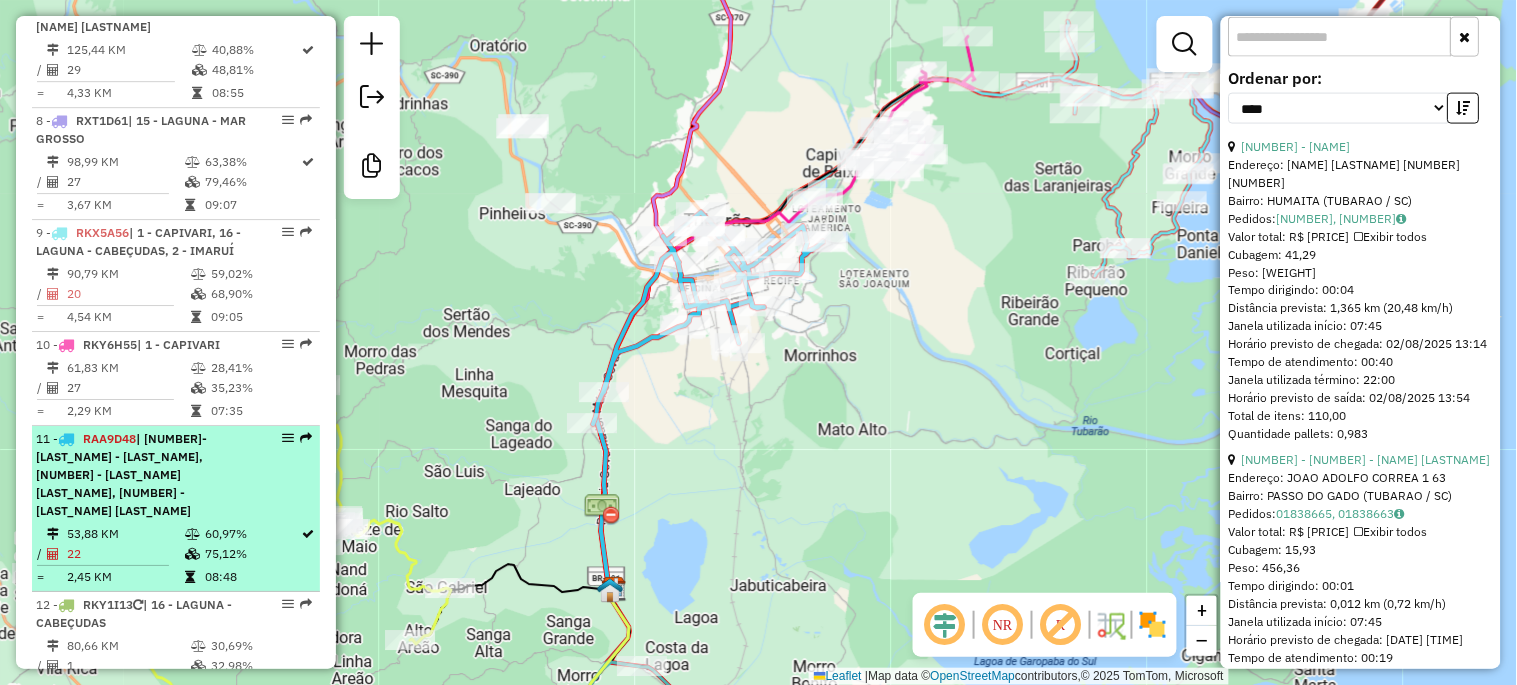 scroll, scrollTop: 741, scrollLeft: 0, axis: vertical 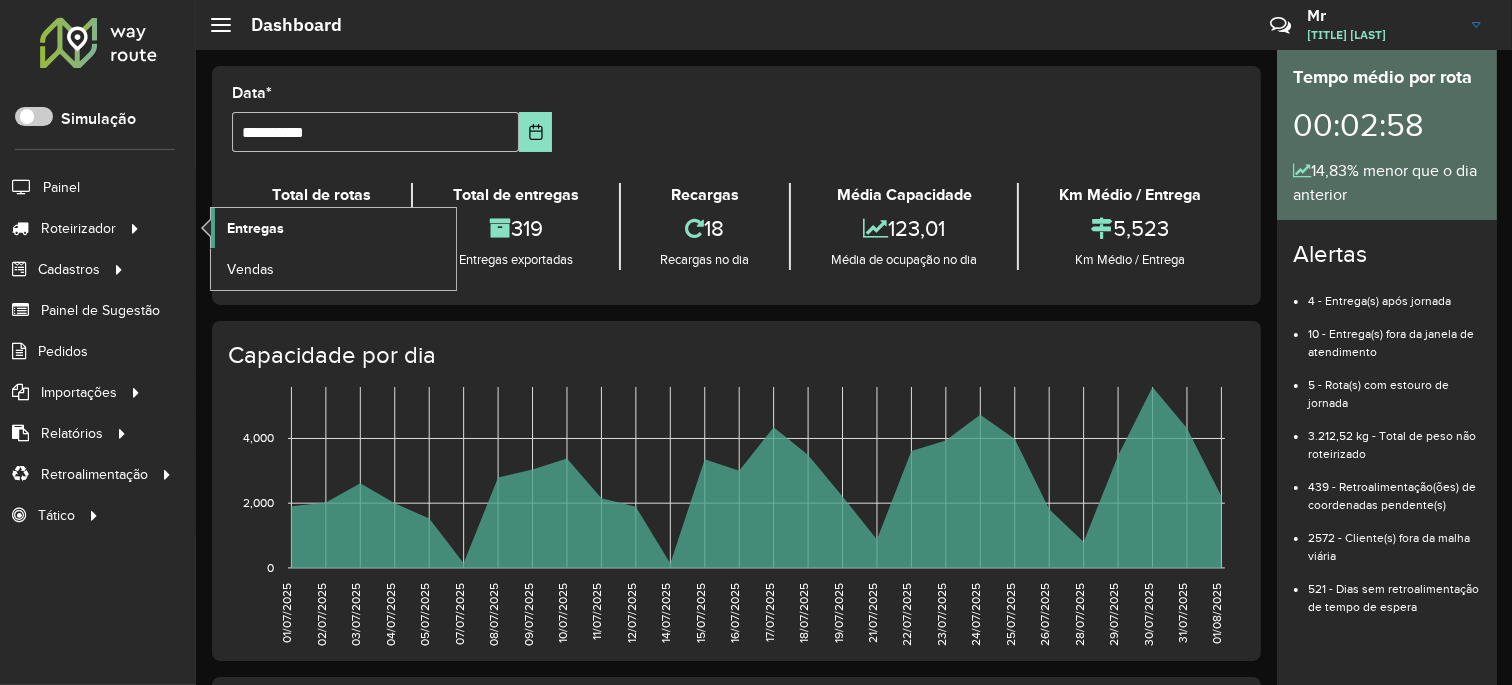 click on "Entregas" 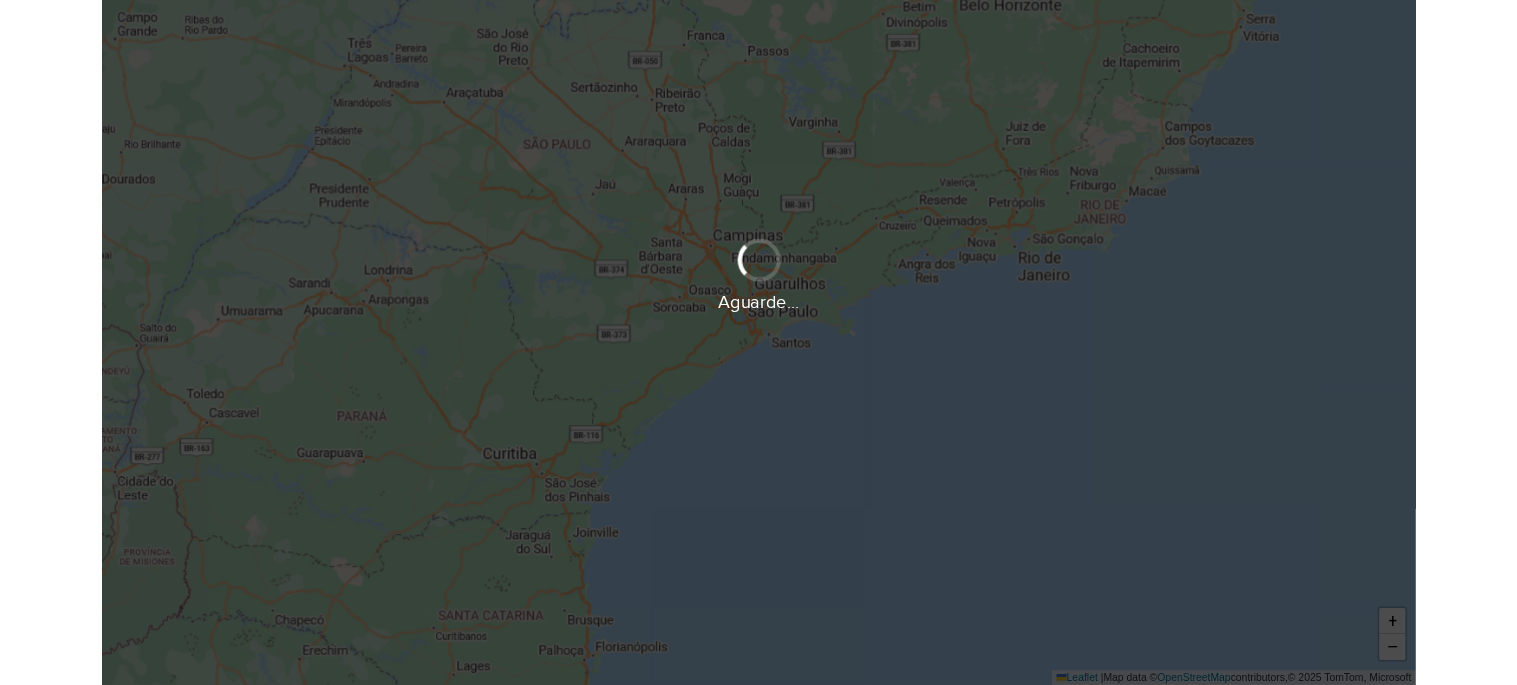 scroll, scrollTop: 0, scrollLeft: 0, axis: both 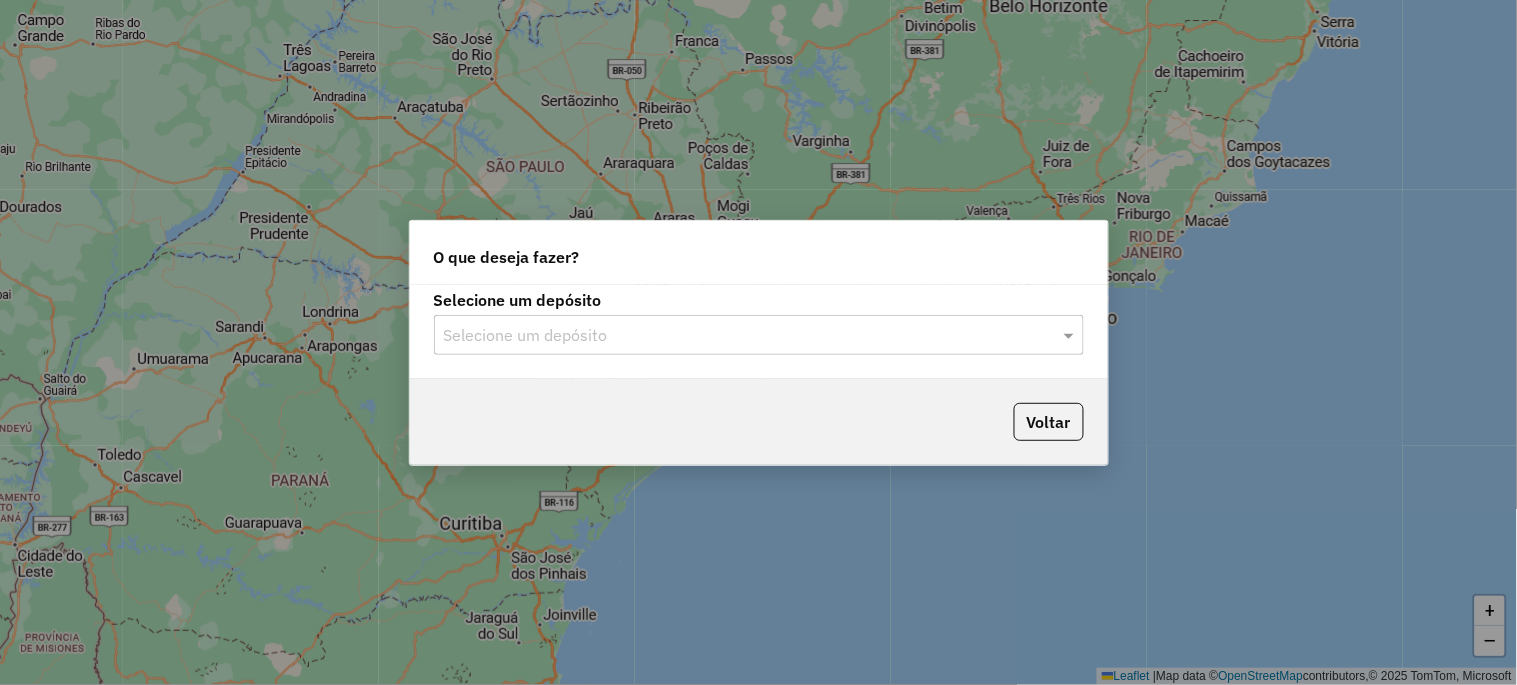 click on "Selecione um depósito" 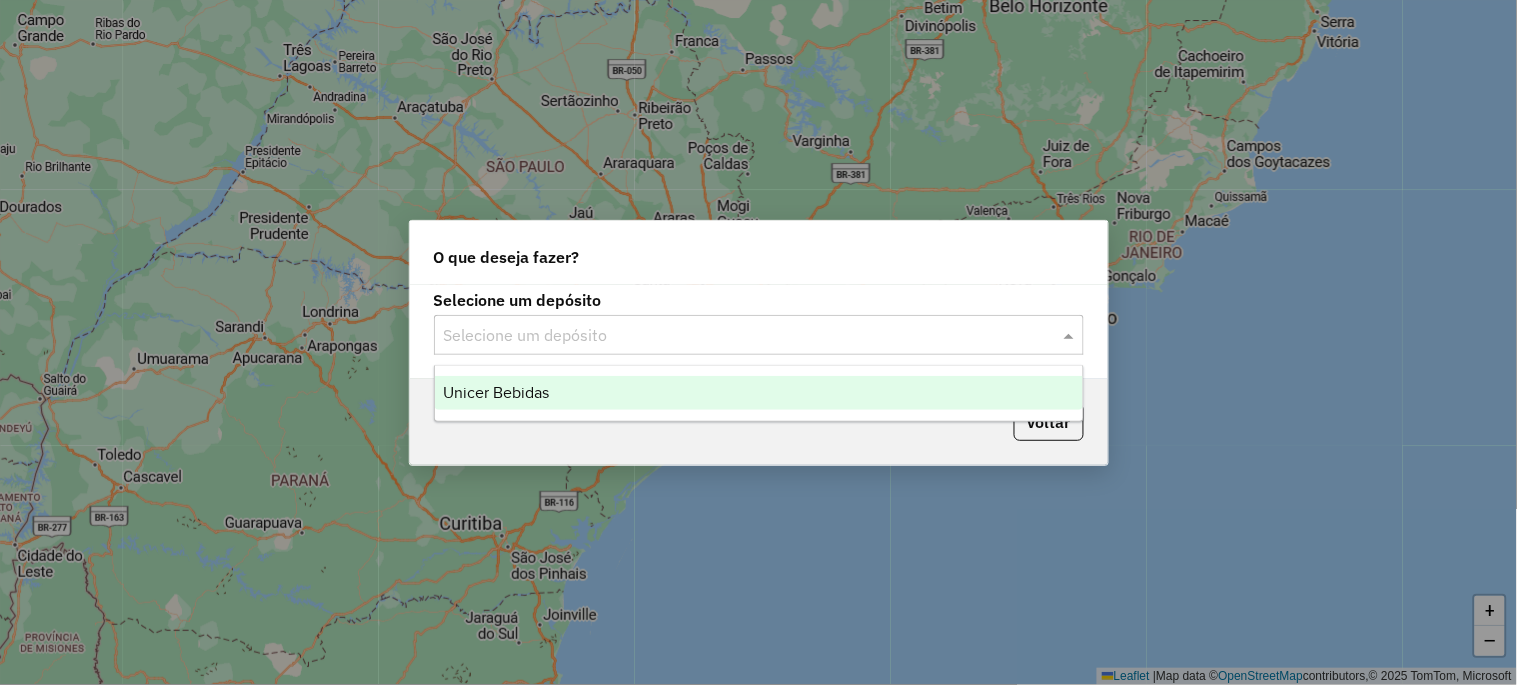 click on "Unicer Bebidas" at bounding box center (496, 392) 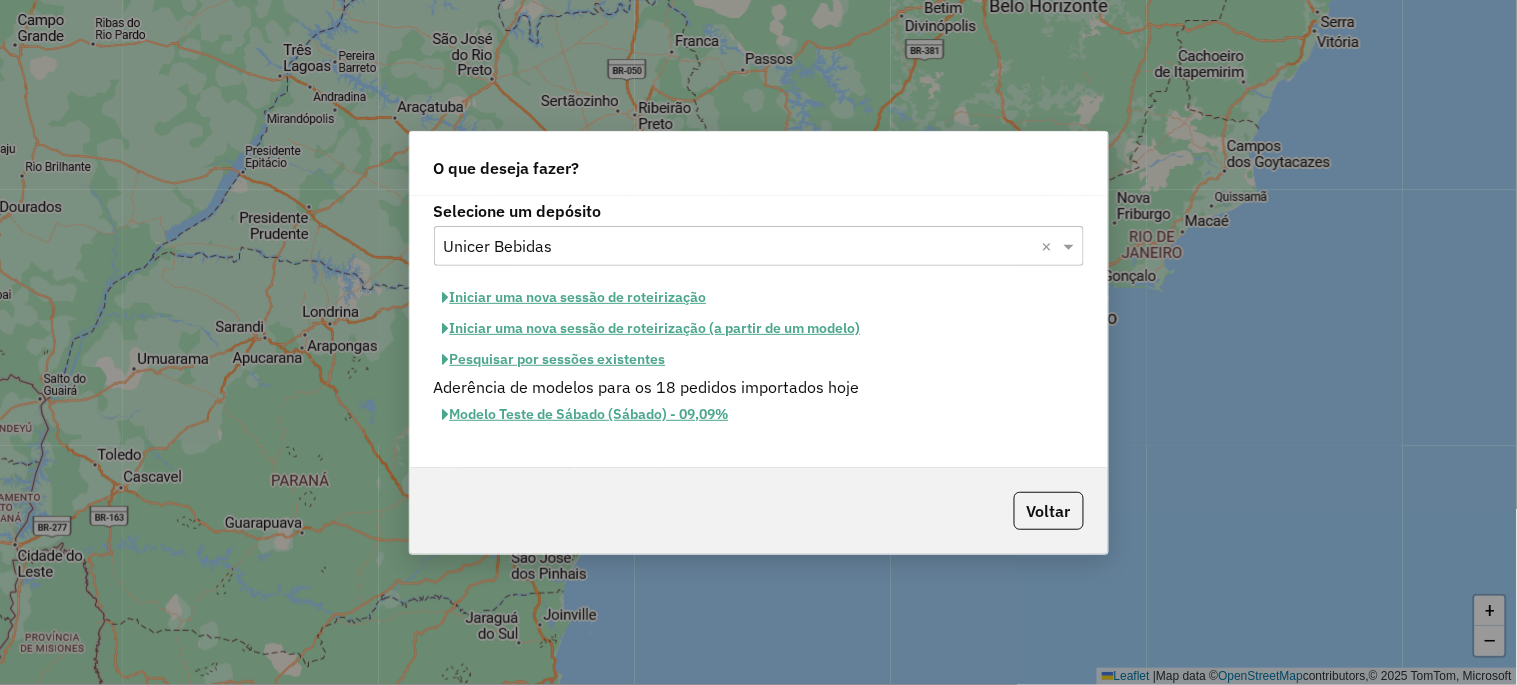 click on "Pesquisar por sessões existentes" 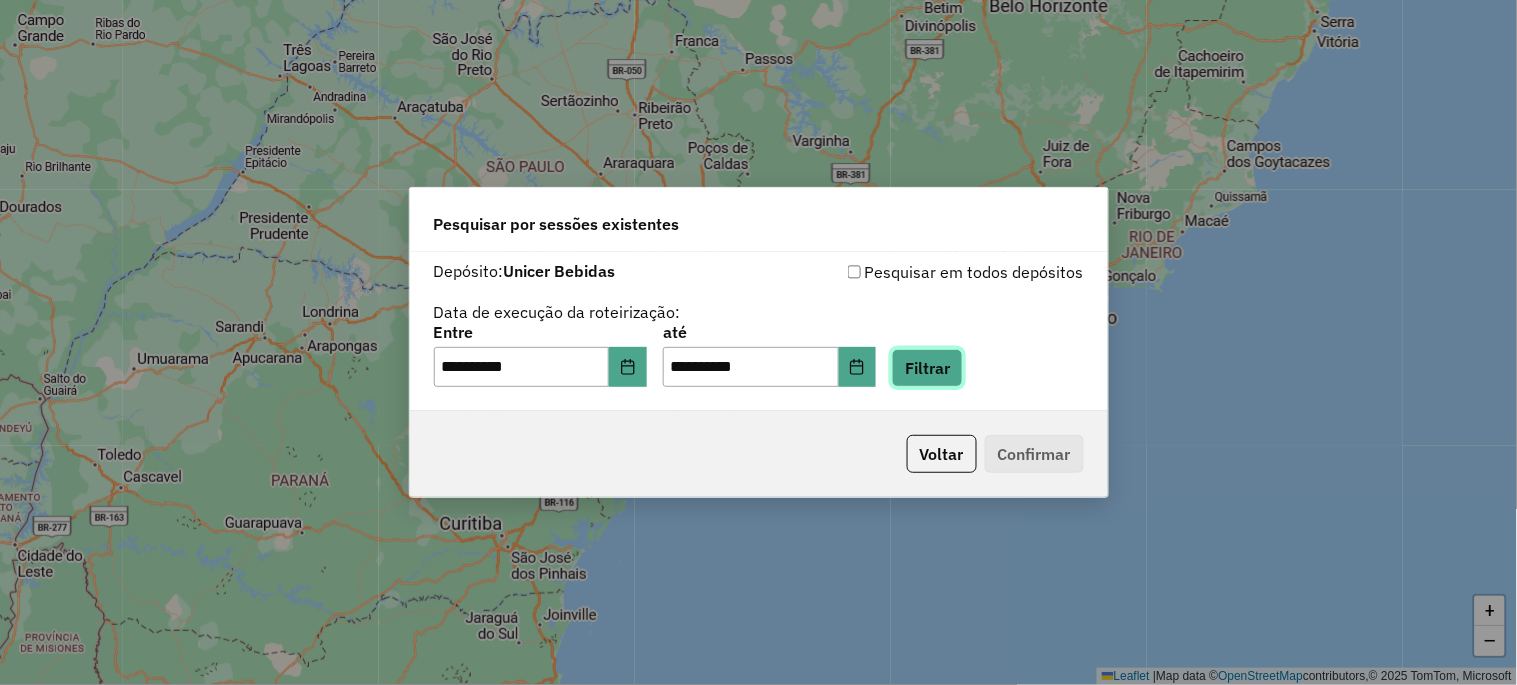 click on "Filtrar" 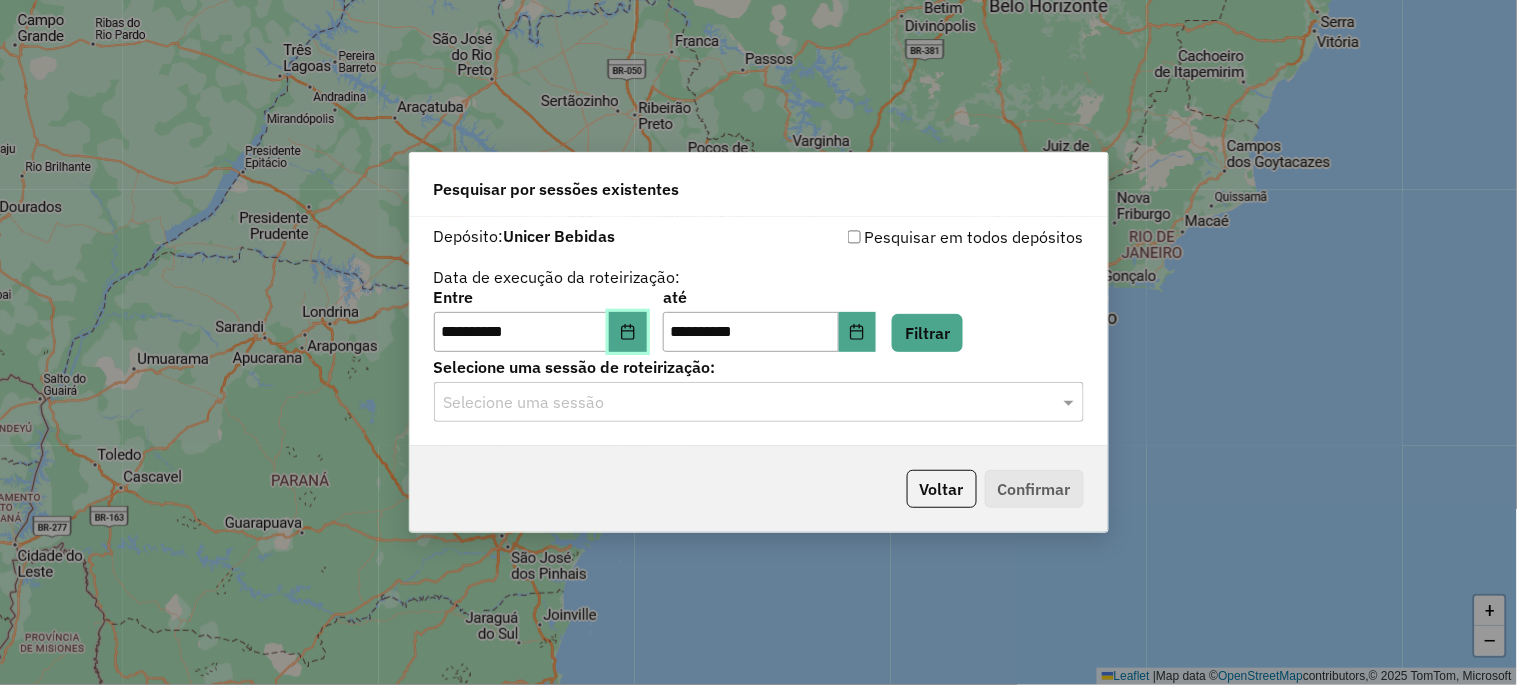 click at bounding box center [628, 332] 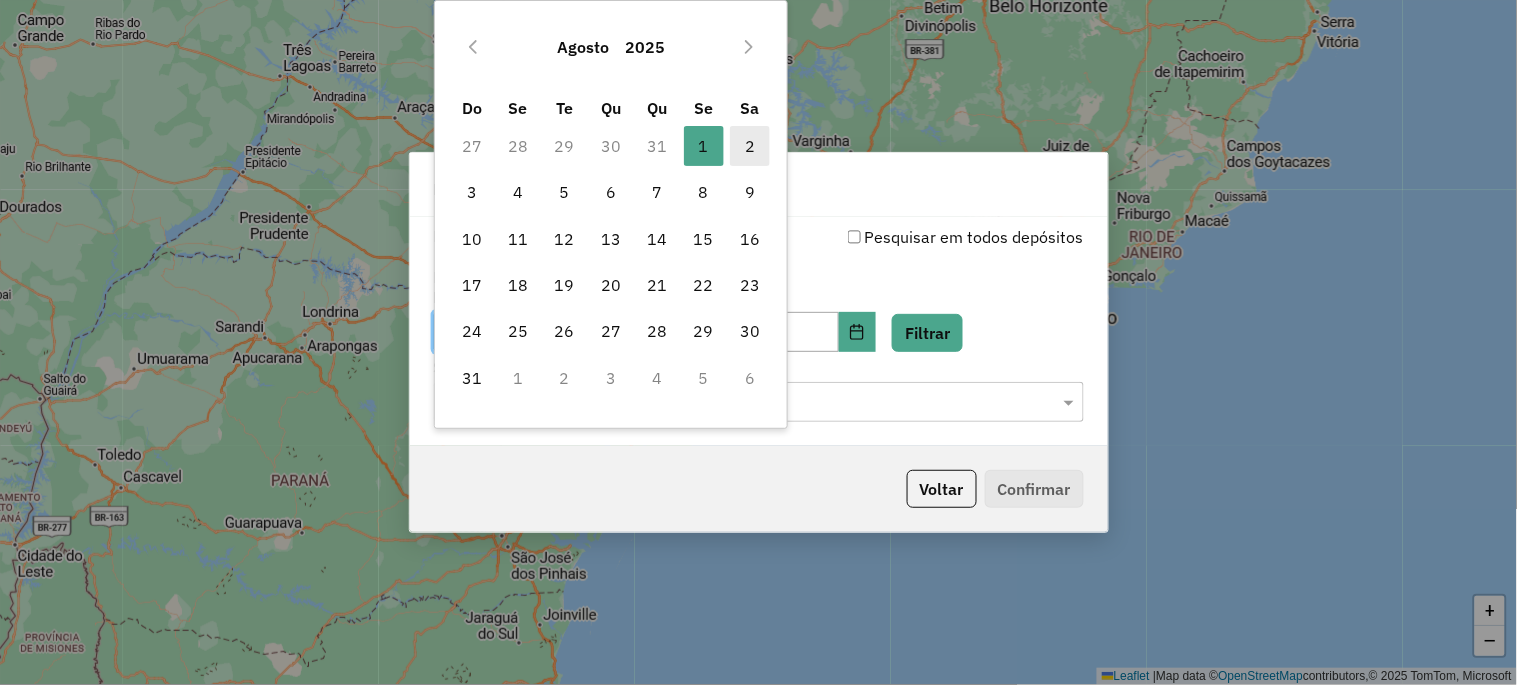click on "2" at bounding box center [750, 146] 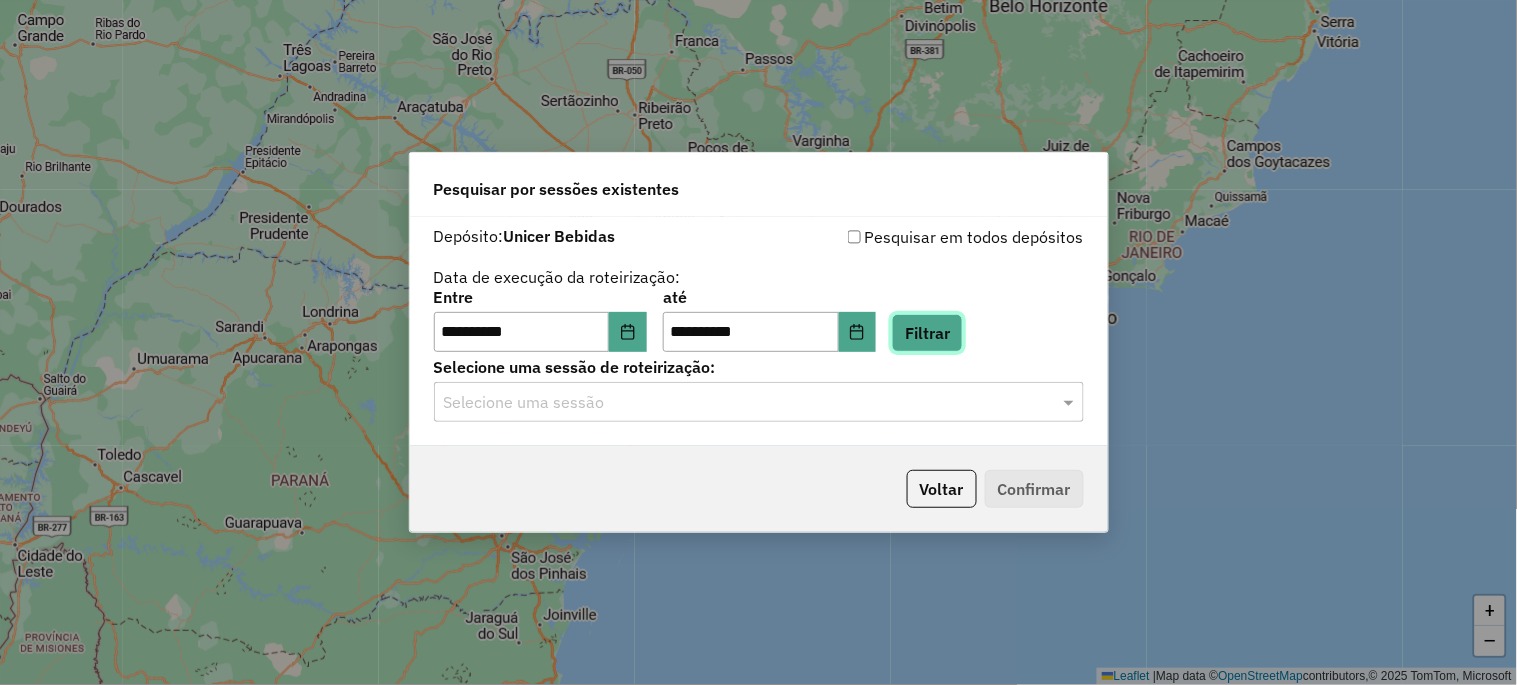 click on "Filtrar" 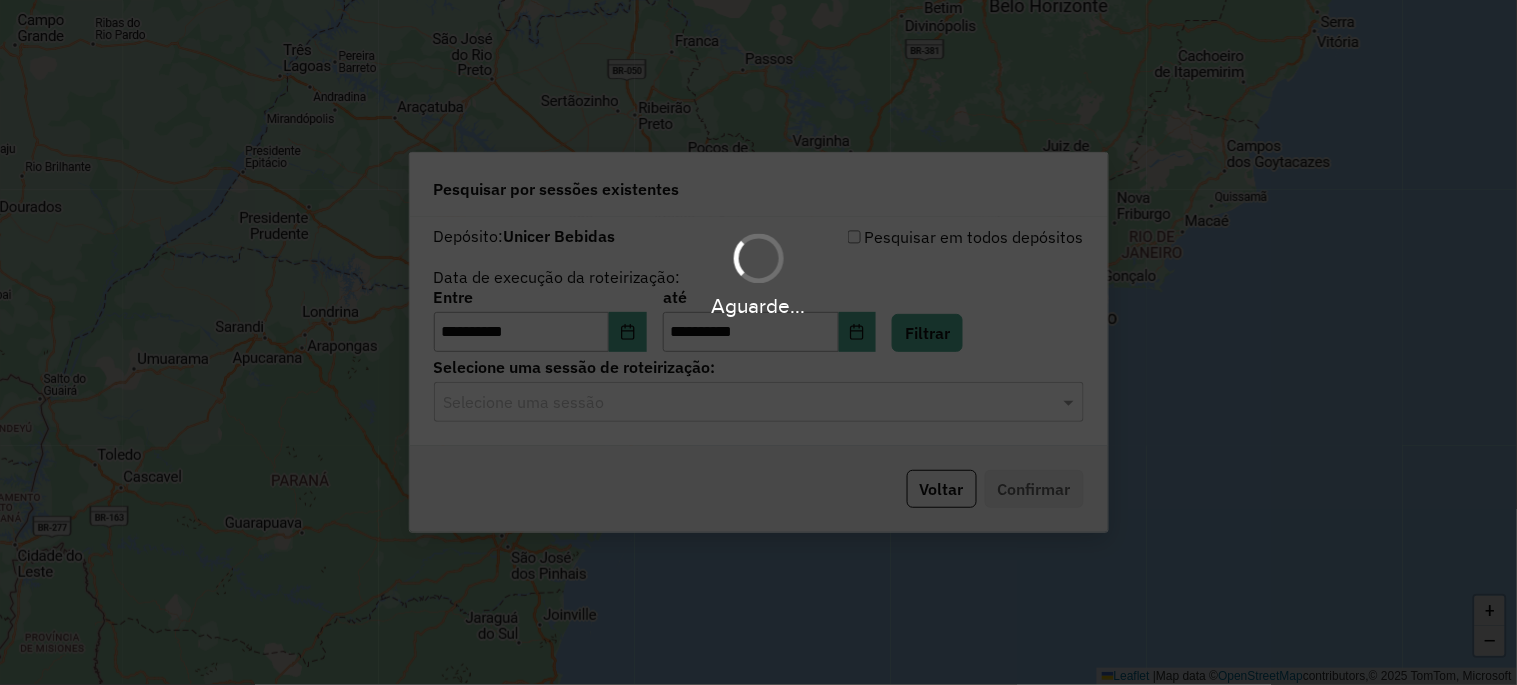 click on "Aguarde..." at bounding box center (758, 342) 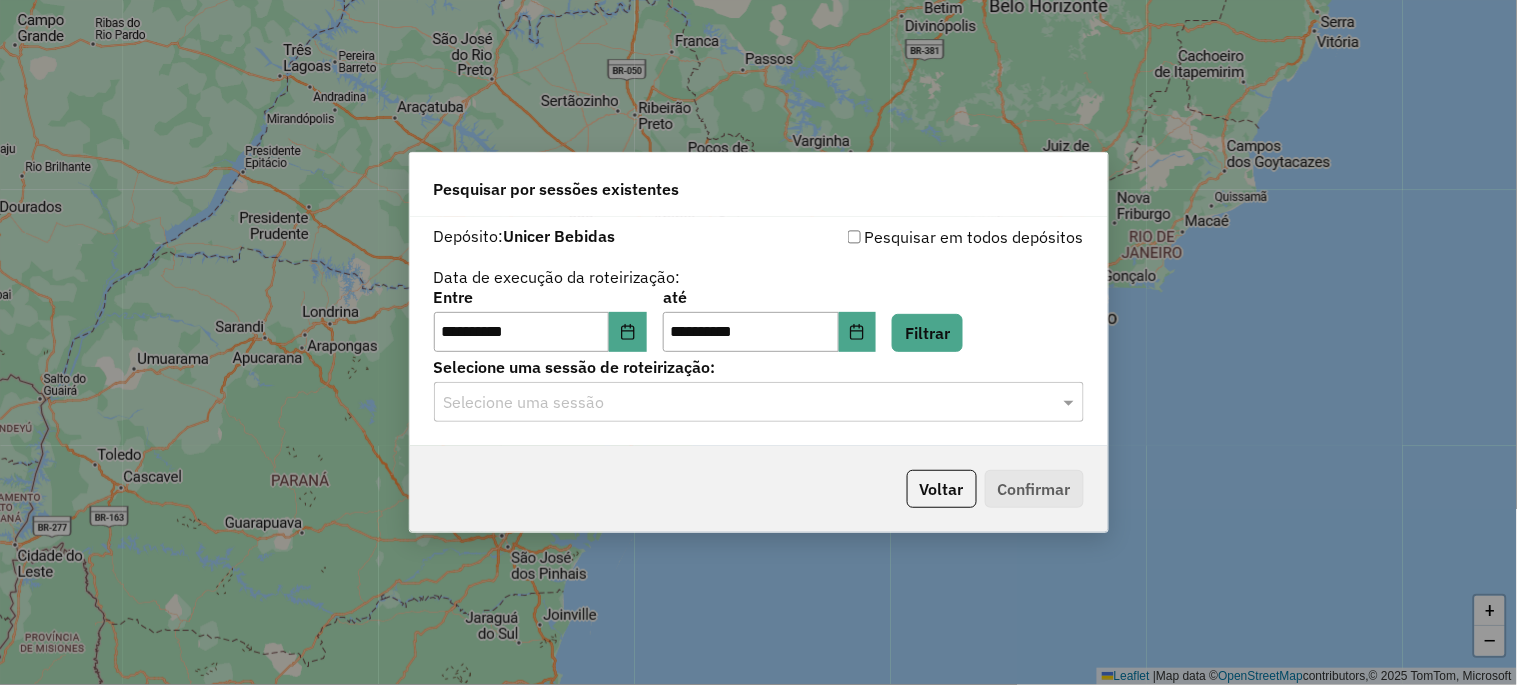 click 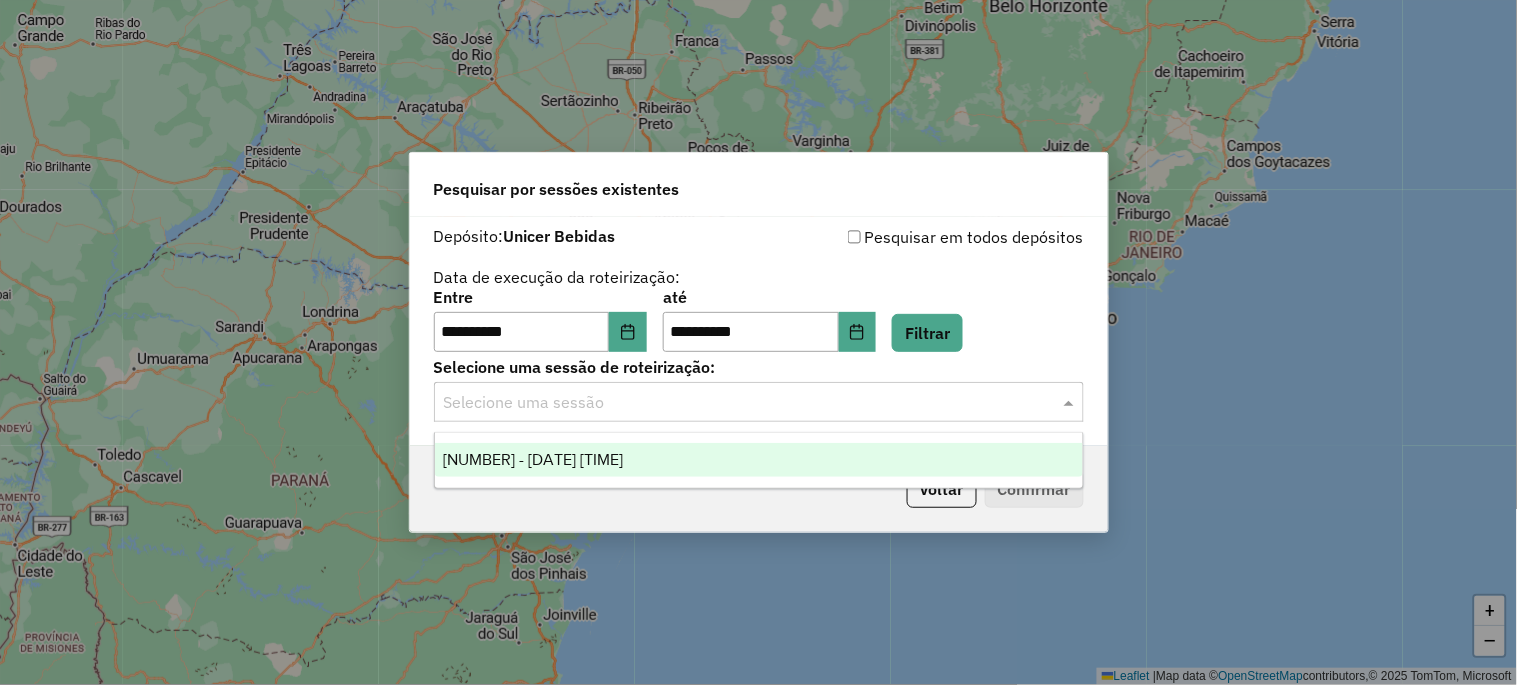 click on "973879 - 02/08/2025 17:48" at bounding box center [759, 460] 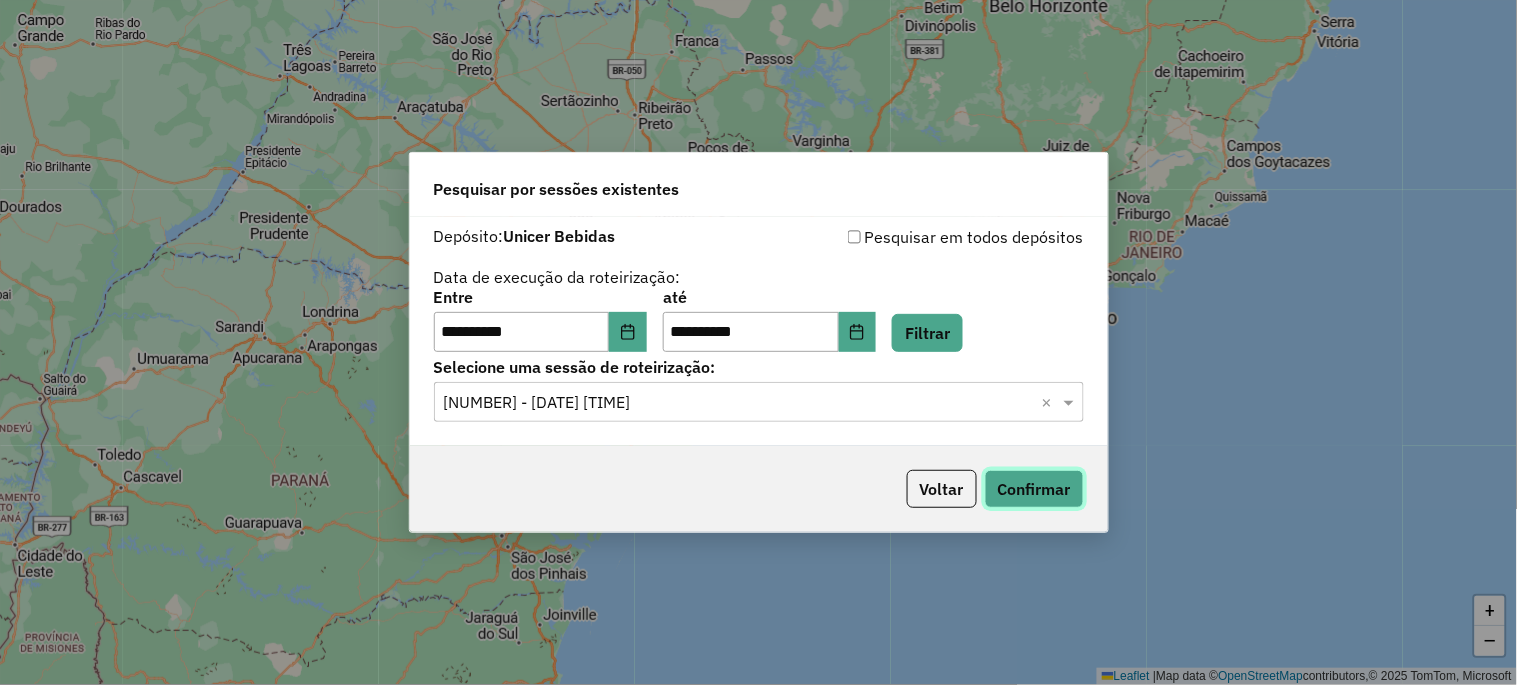 click on "Confirmar" 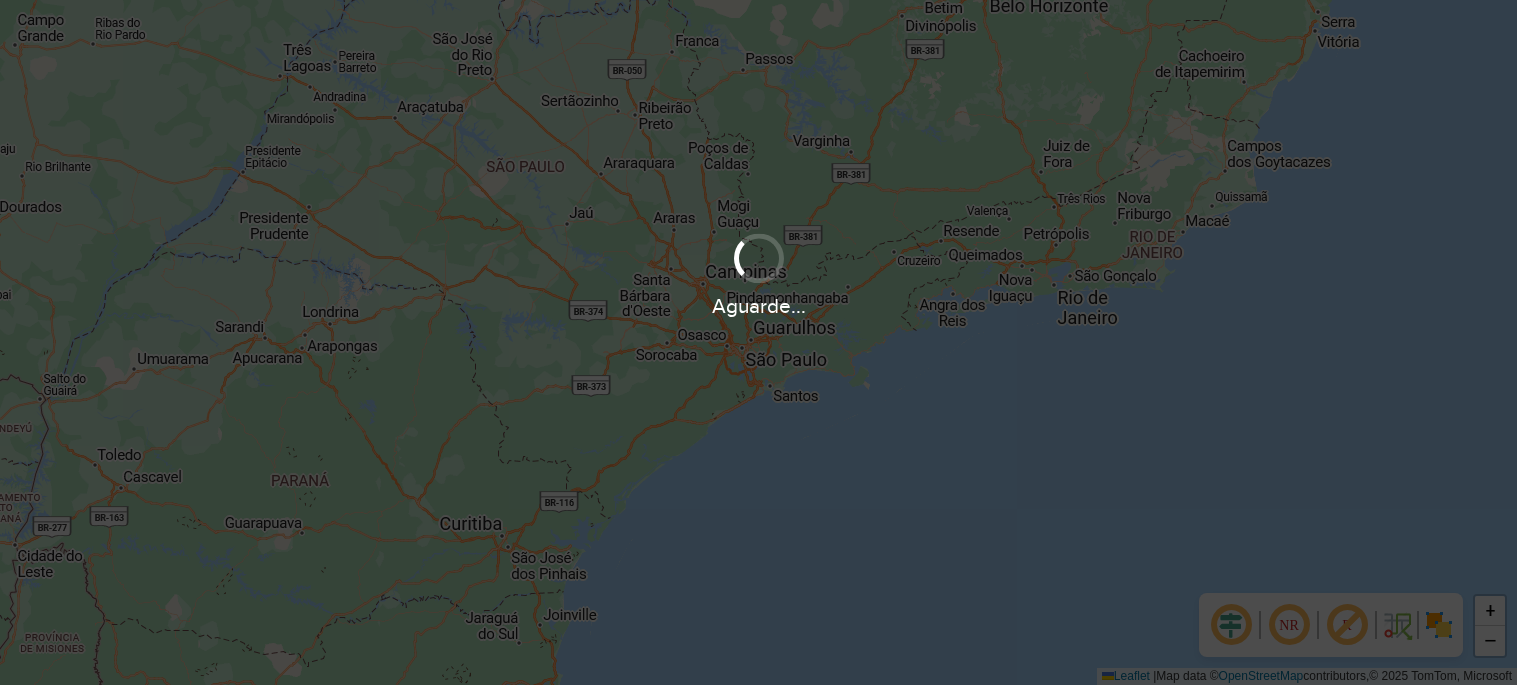 scroll, scrollTop: 0, scrollLeft: 0, axis: both 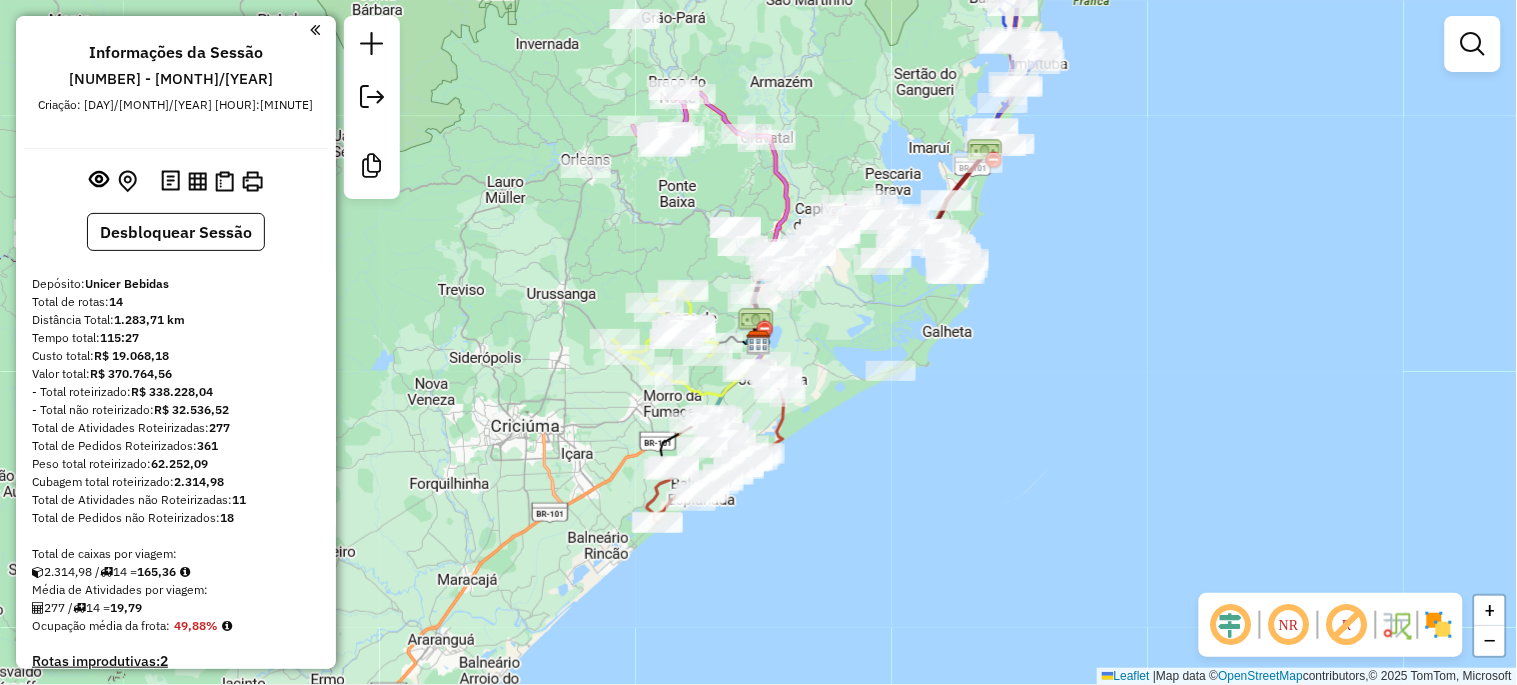 click on "Janela de atendimento Grade de atendimento Capacidade Transportadoras Veículos Cliente Pedidos  Rotas Selecione os dias de semana para filtrar as janelas de atendimento  Seg   Ter   Qua   Qui   Sex   Sáb   Dom  Informe o período da janela de atendimento: De: Até:  Filtrar exatamente a janela do cliente  Considerar janela de atendimento padrão  Selecione os dias de semana para filtrar as grades de atendimento  Seg   Ter   Qua   Qui   Sex   Sáb   Dom   Considerar clientes sem dia de atendimento cadastrado  Clientes fora do dia de atendimento selecionado Filtrar as atividades entre os valores definidos abaixo:  Peso mínimo:   Peso máximo:   Cubagem mínima:   Cubagem máxima:   De:   Até:  Filtrar as atividades entre o tempo de atendimento definido abaixo:  De:   Até:   Considerar capacidade total dos clientes não roteirizados Transportadora: Selecione um ou mais itens Tipo de veículo: Selecione um ou mais itens Veículo: Selecione um ou mais itens Motorista: Selecione um ou mais itens Nome: Rótulo:" 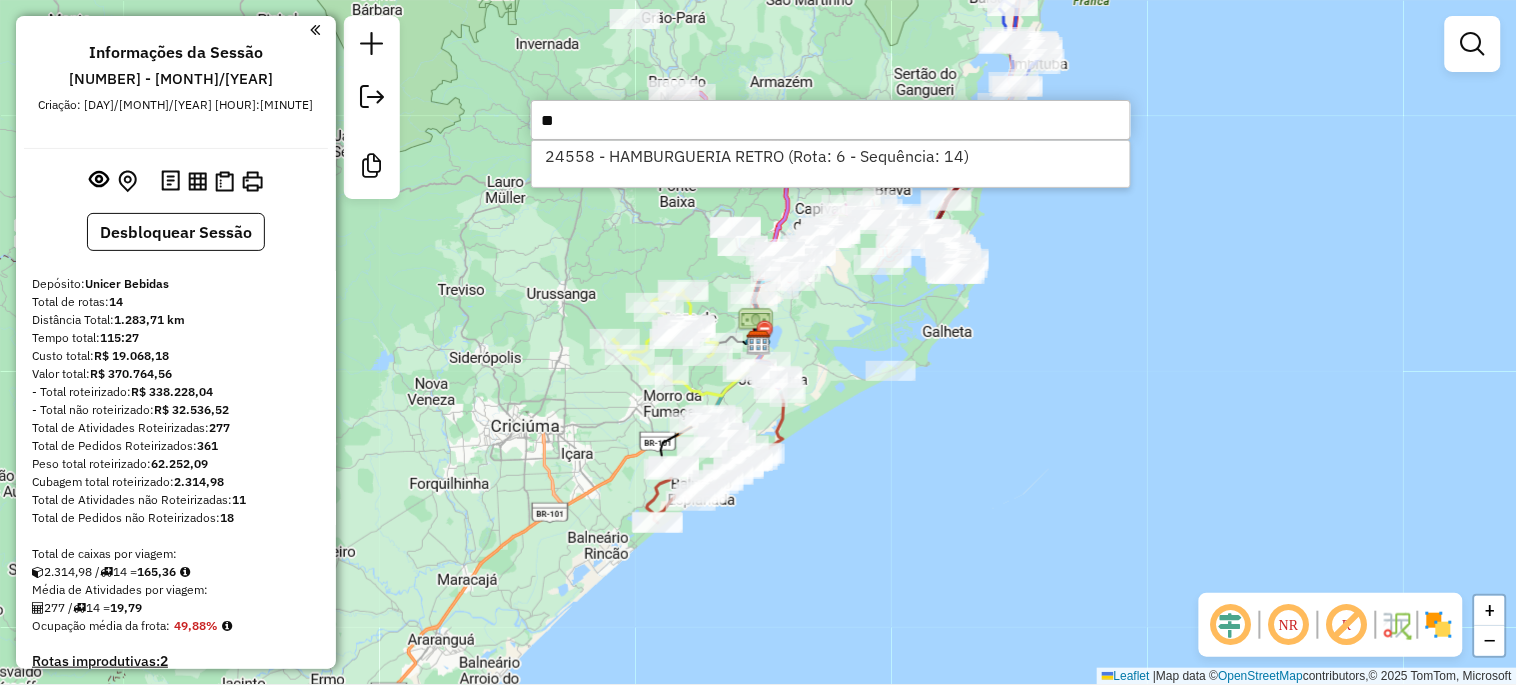 type on "*" 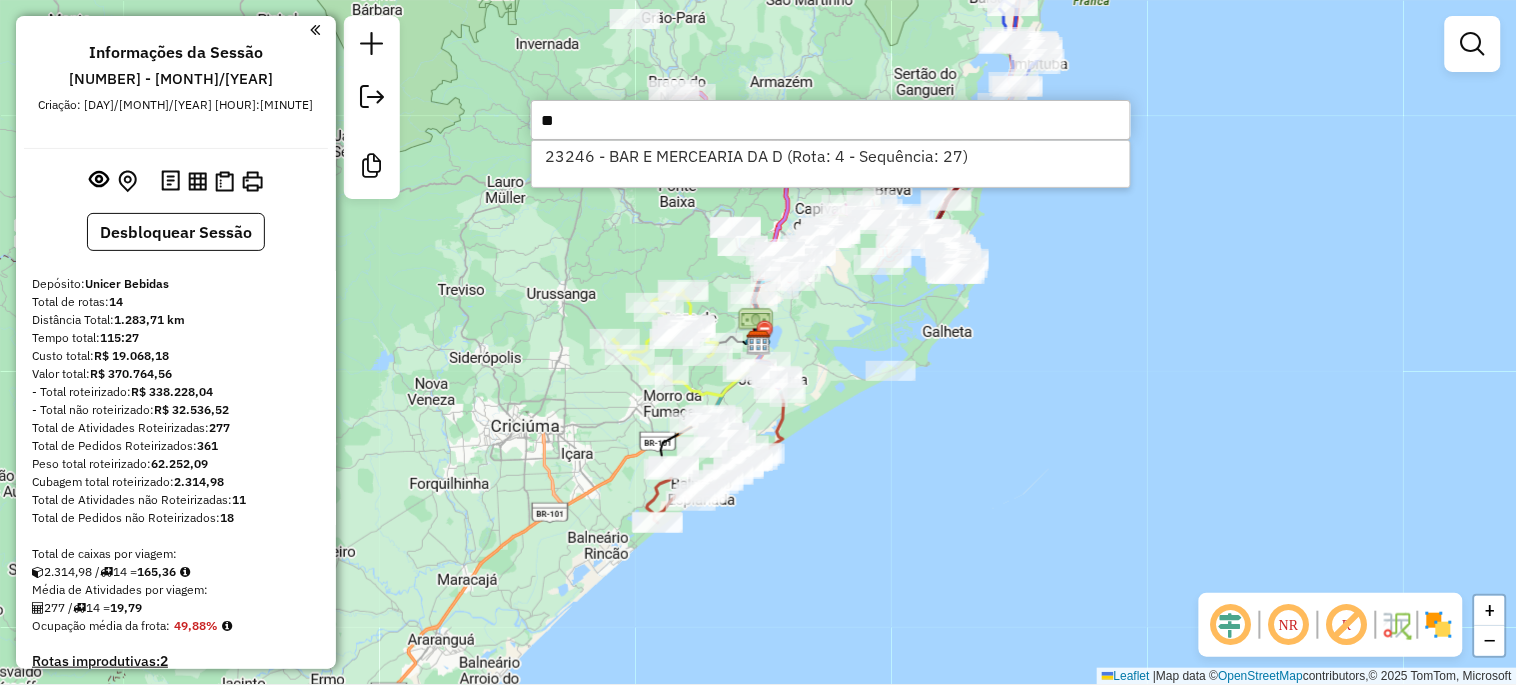 type on "*" 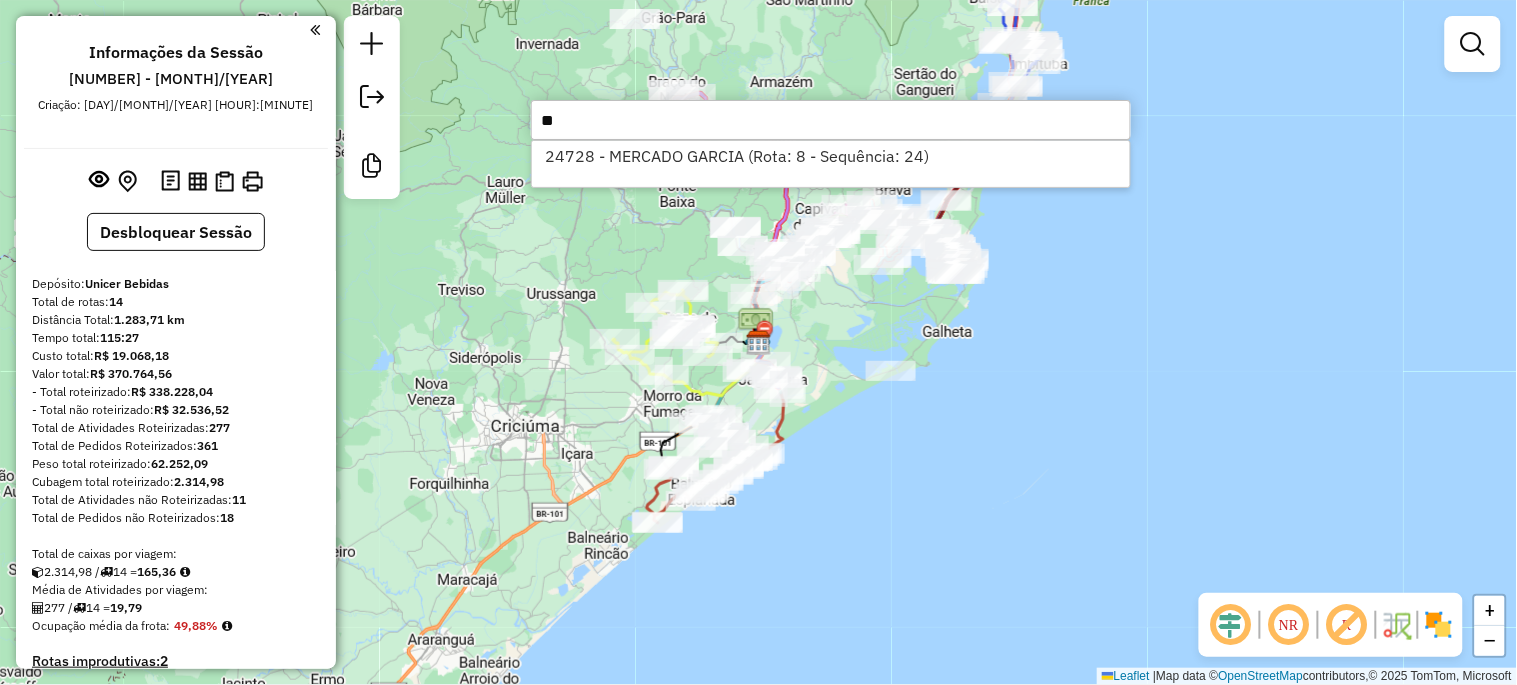 type on "*" 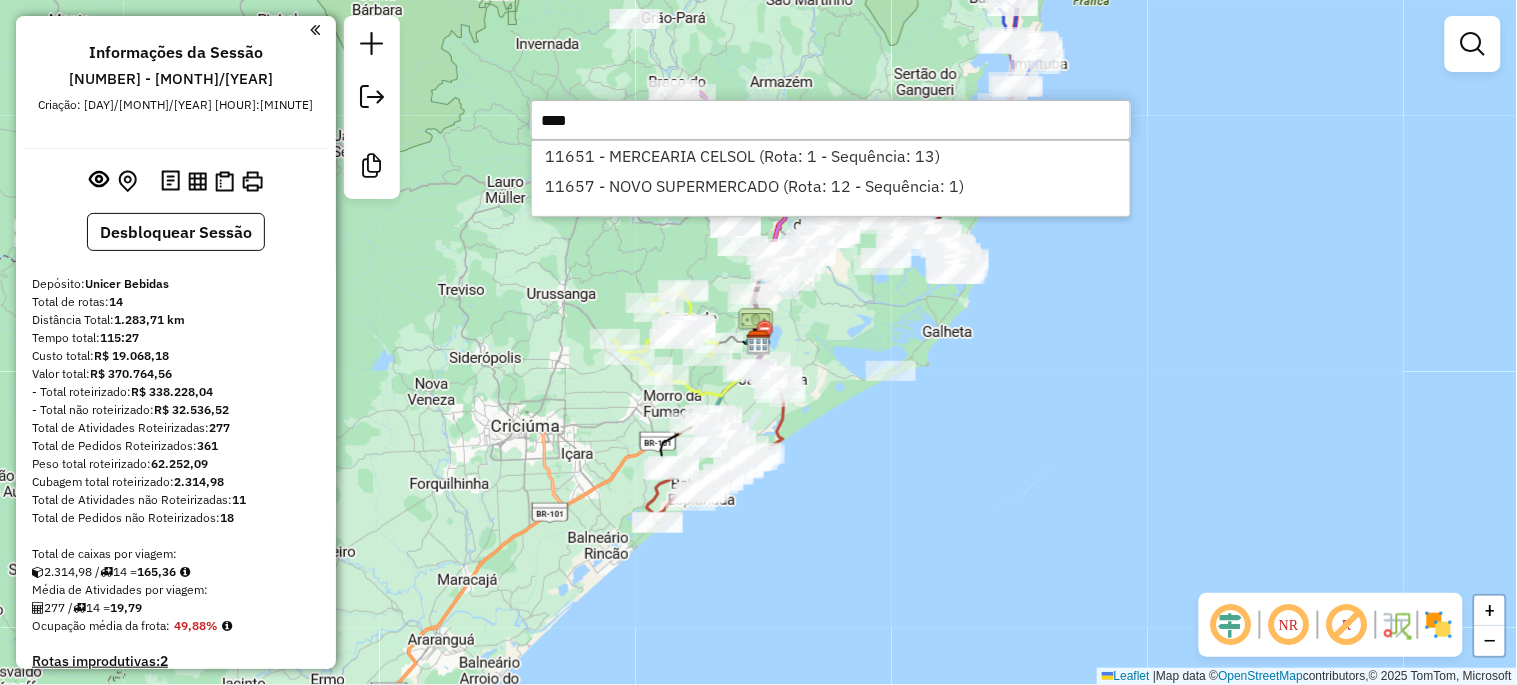 type on "*****" 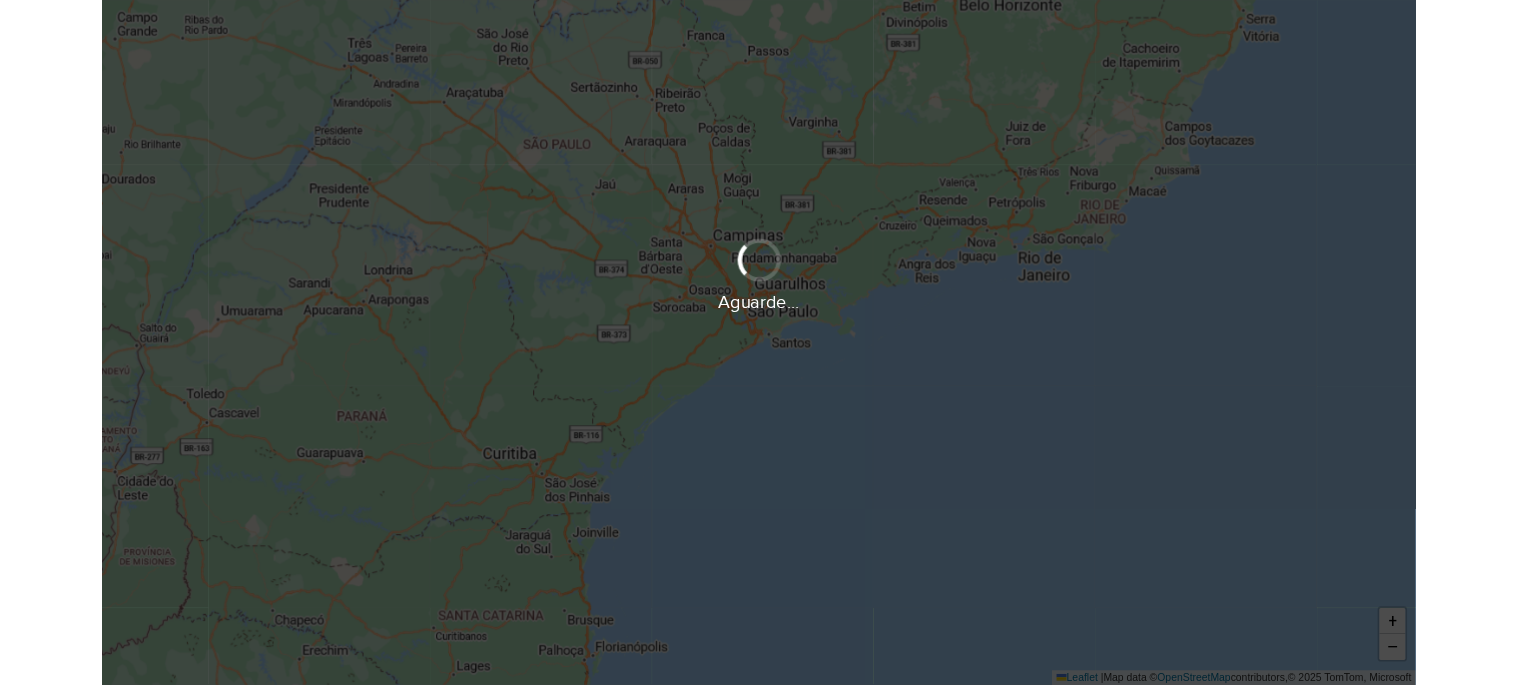 scroll, scrollTop: 0, scrollLeft: 0, axis: both 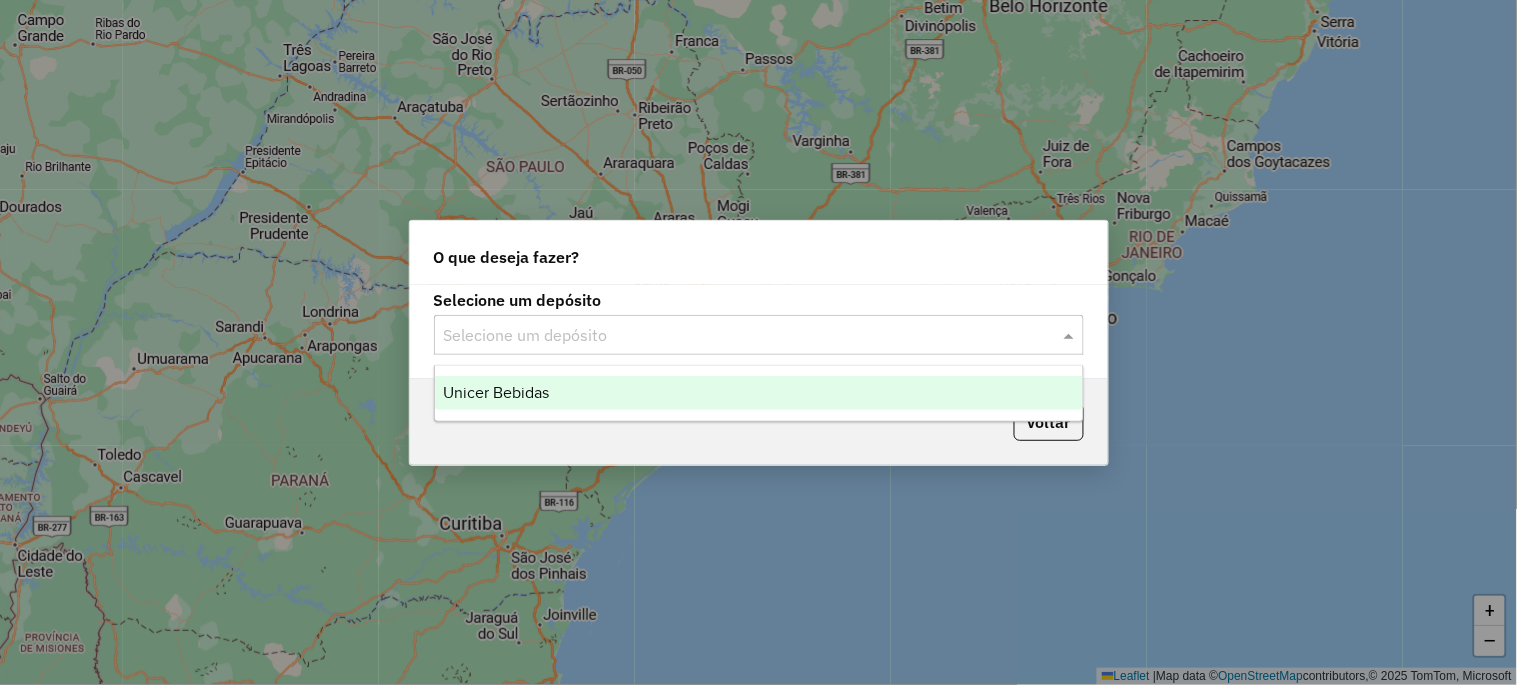 click 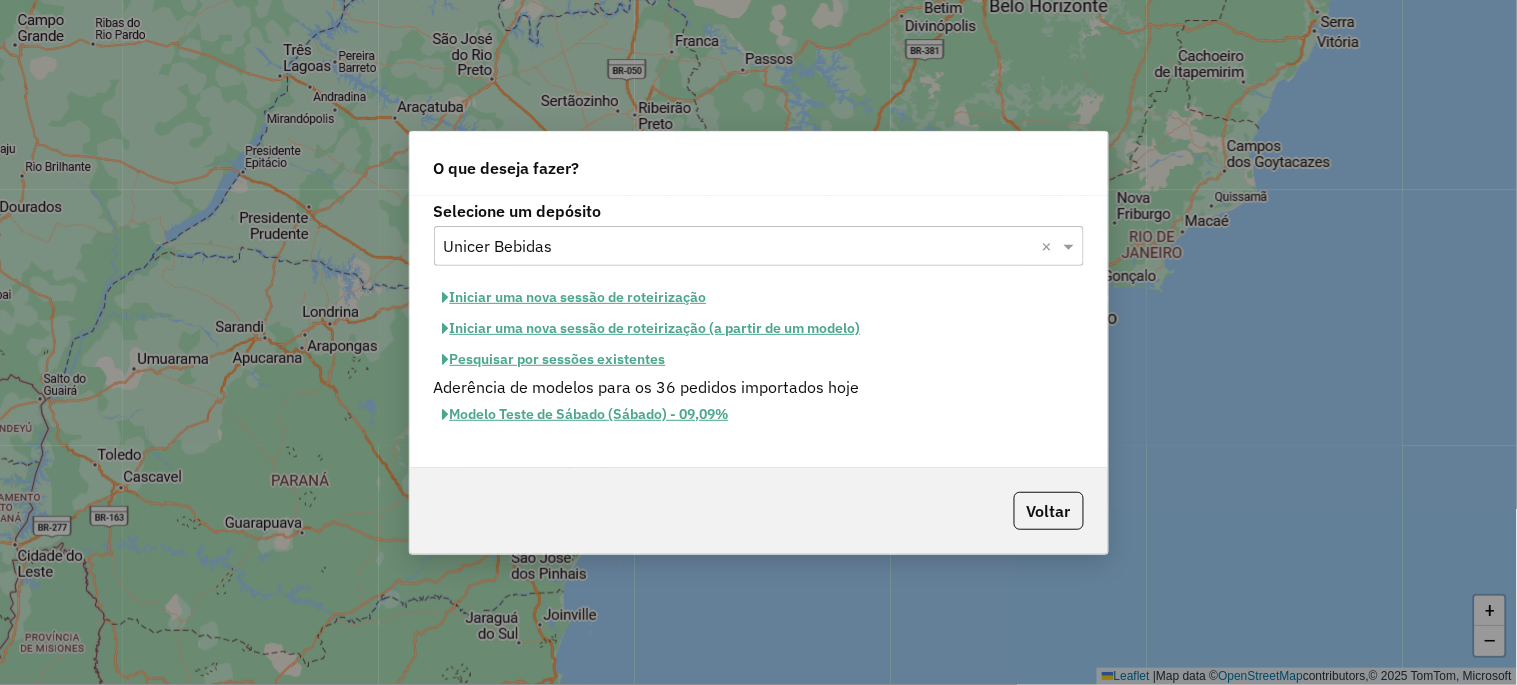 click on "Iniciar uma nova sessão de roteirização" 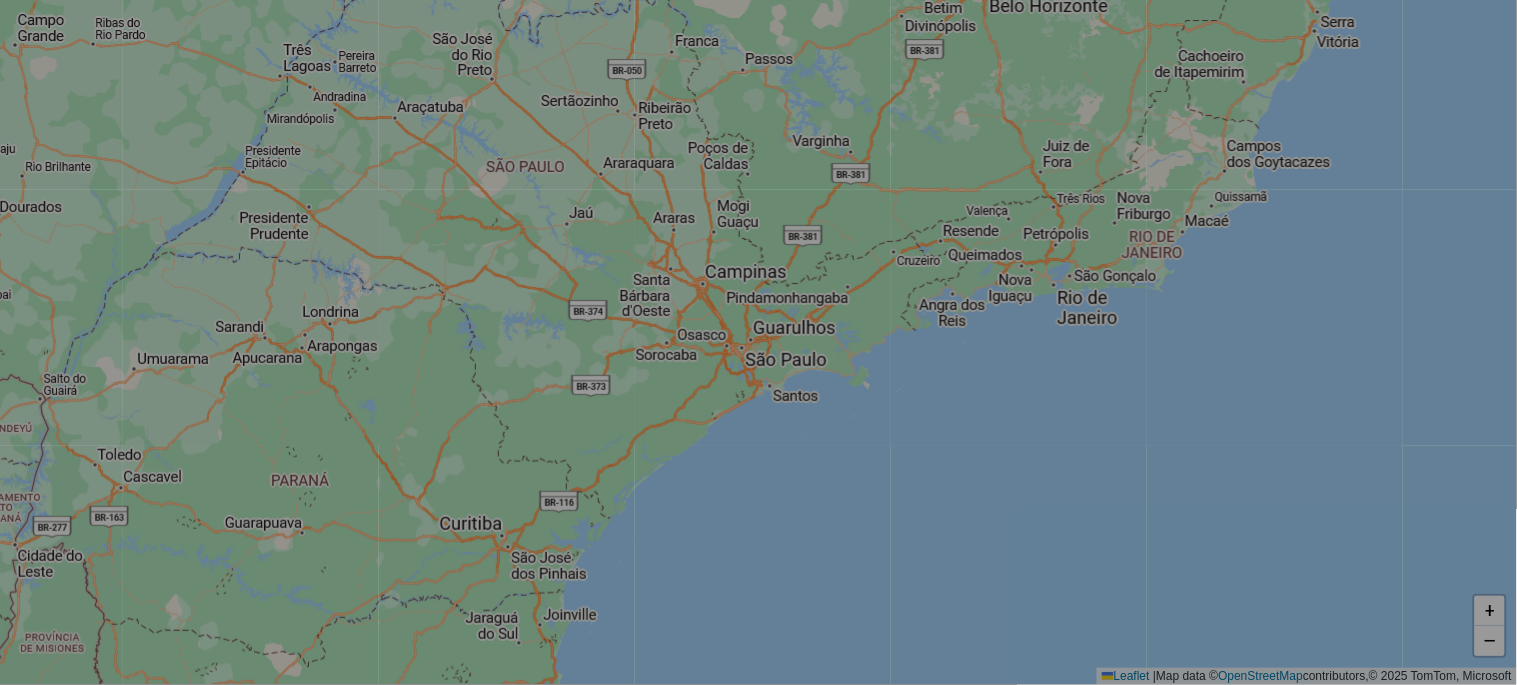 select on "*" 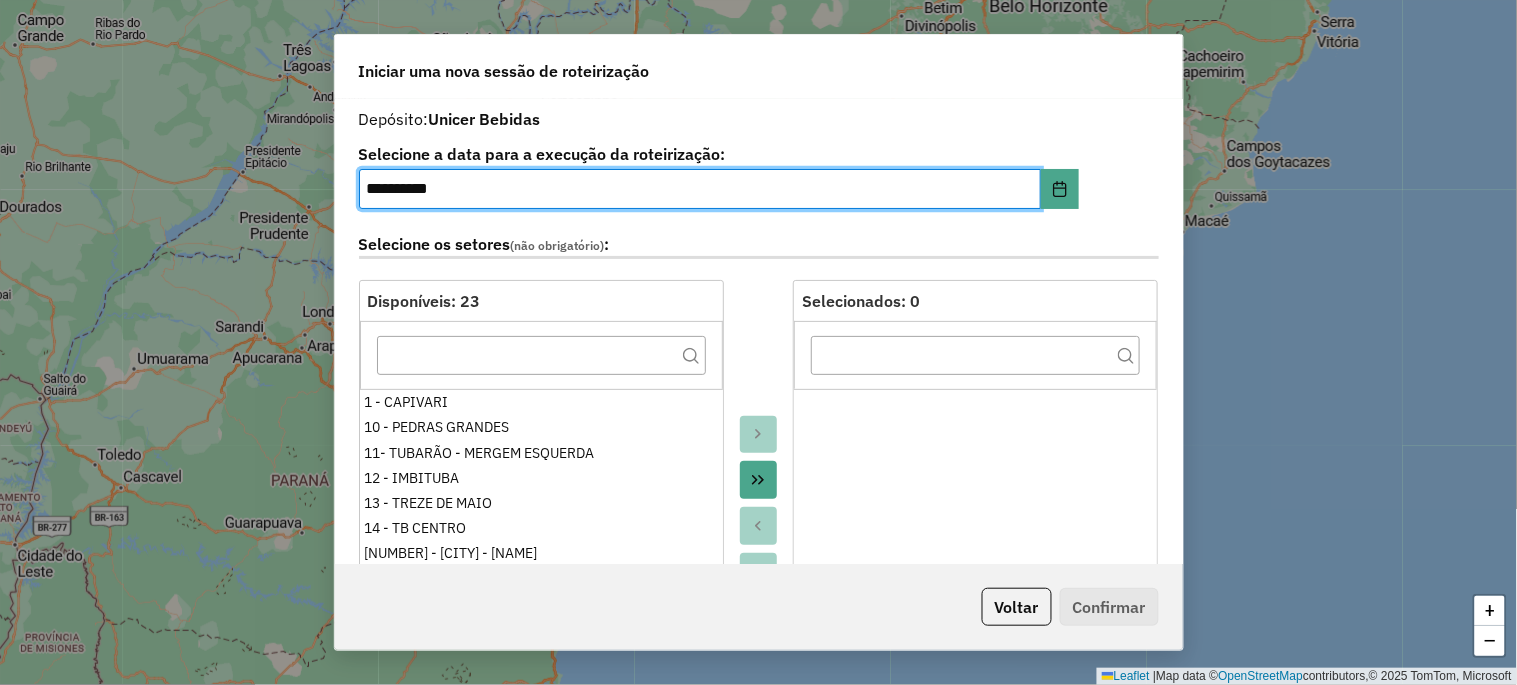 click 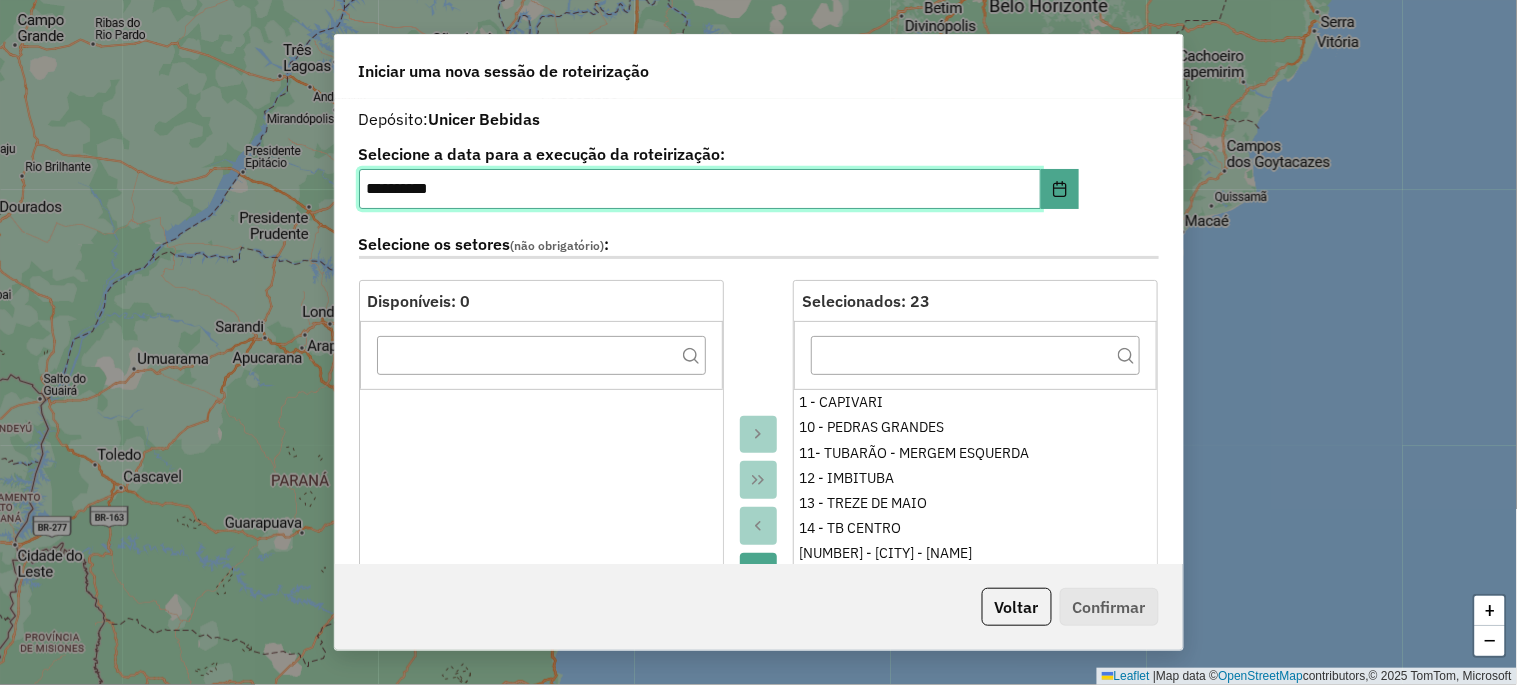 click on "**********" at bounding box center [700, 189] 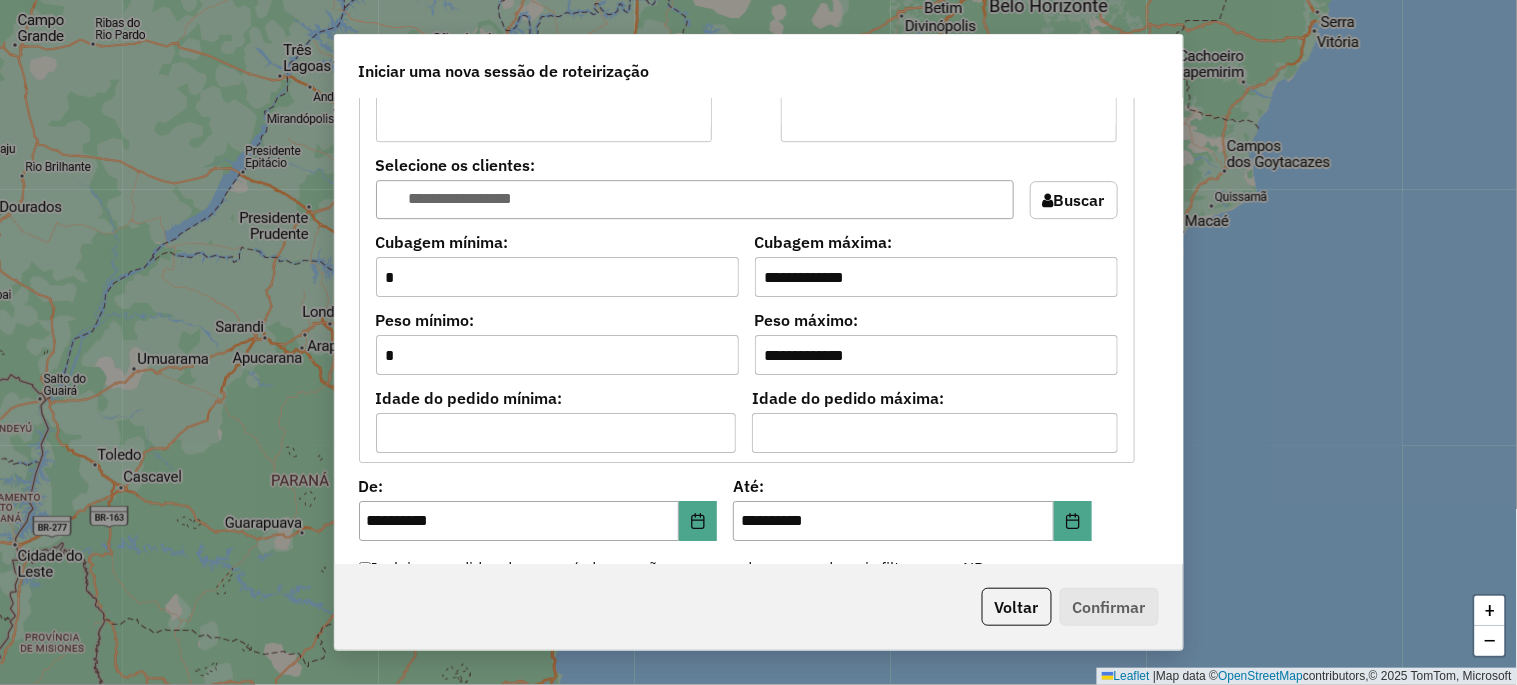 scroll, scrollTop: 1852, scrollLeft: 0, axis: vertical 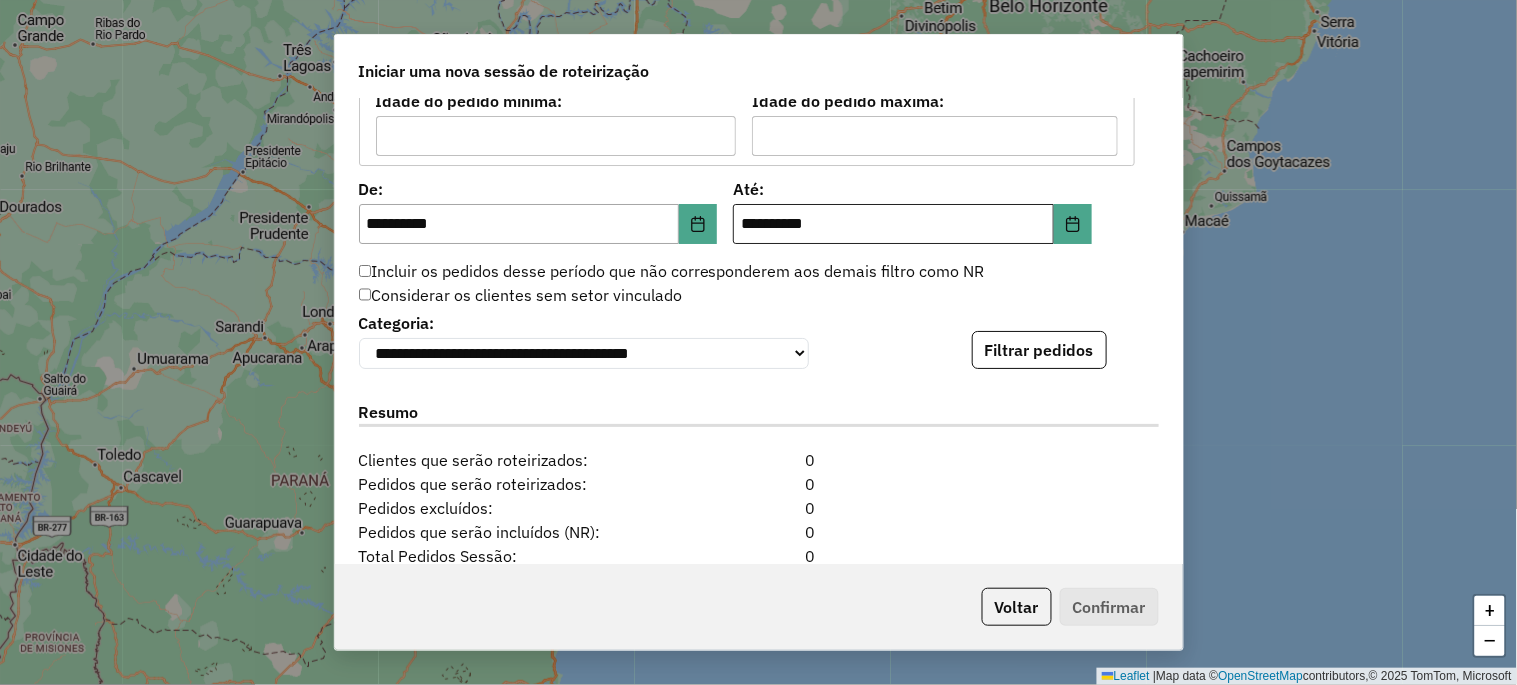 type on "**********" 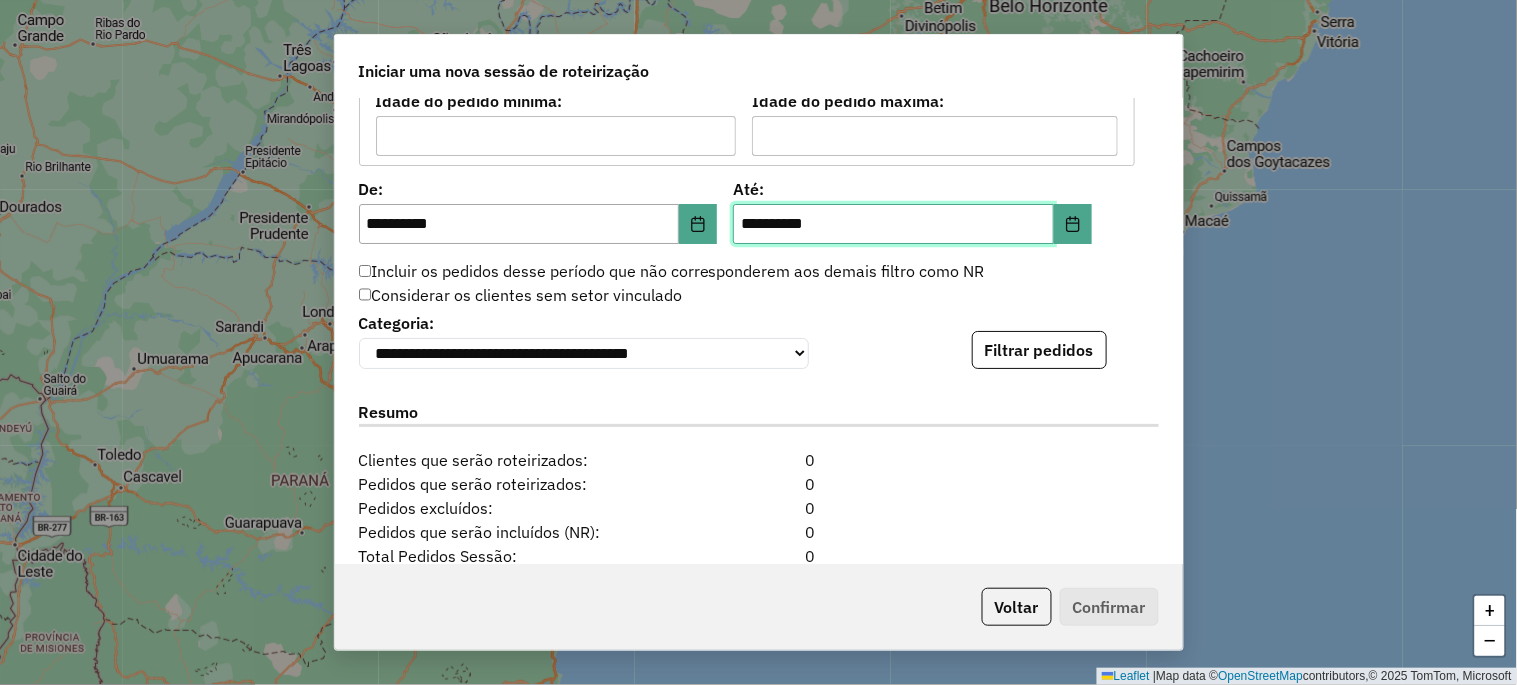 click on "**********" at bounding box center [893, 224] 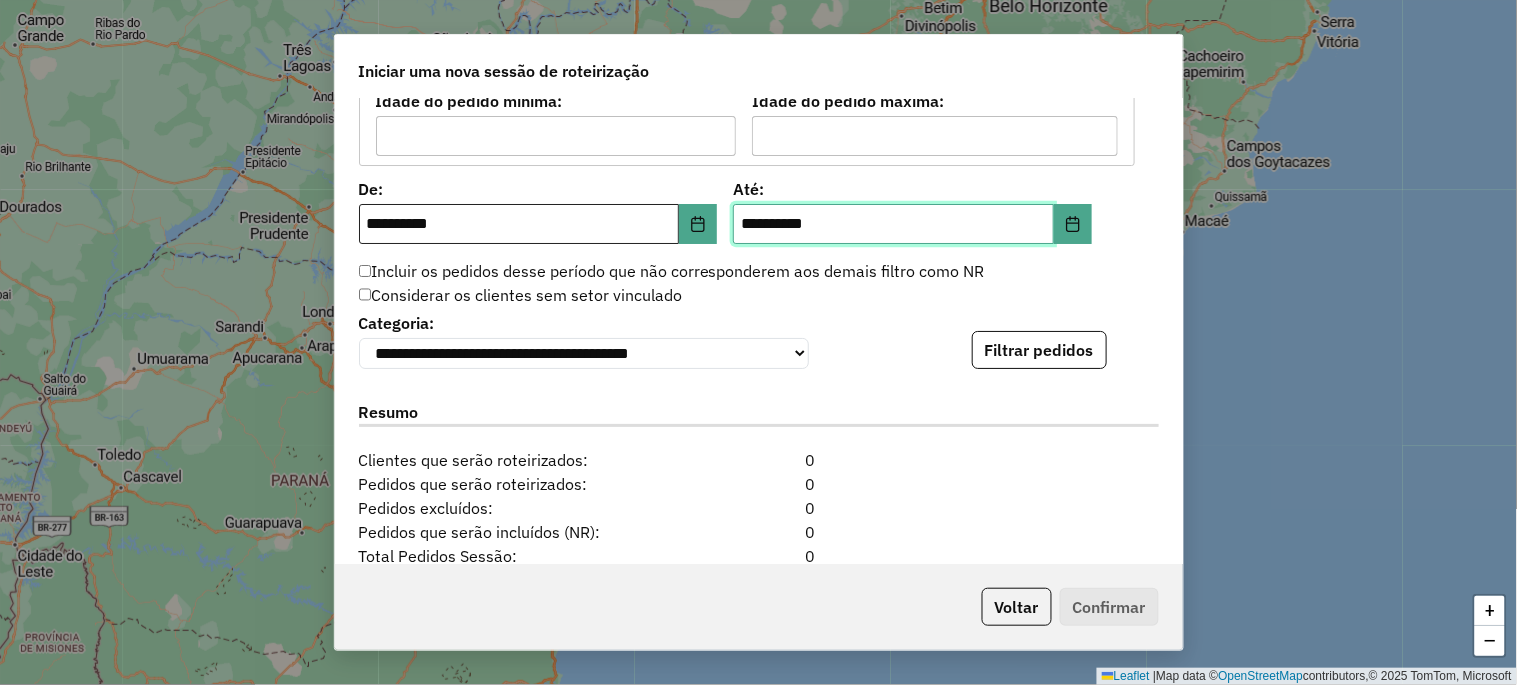 type on "**********" 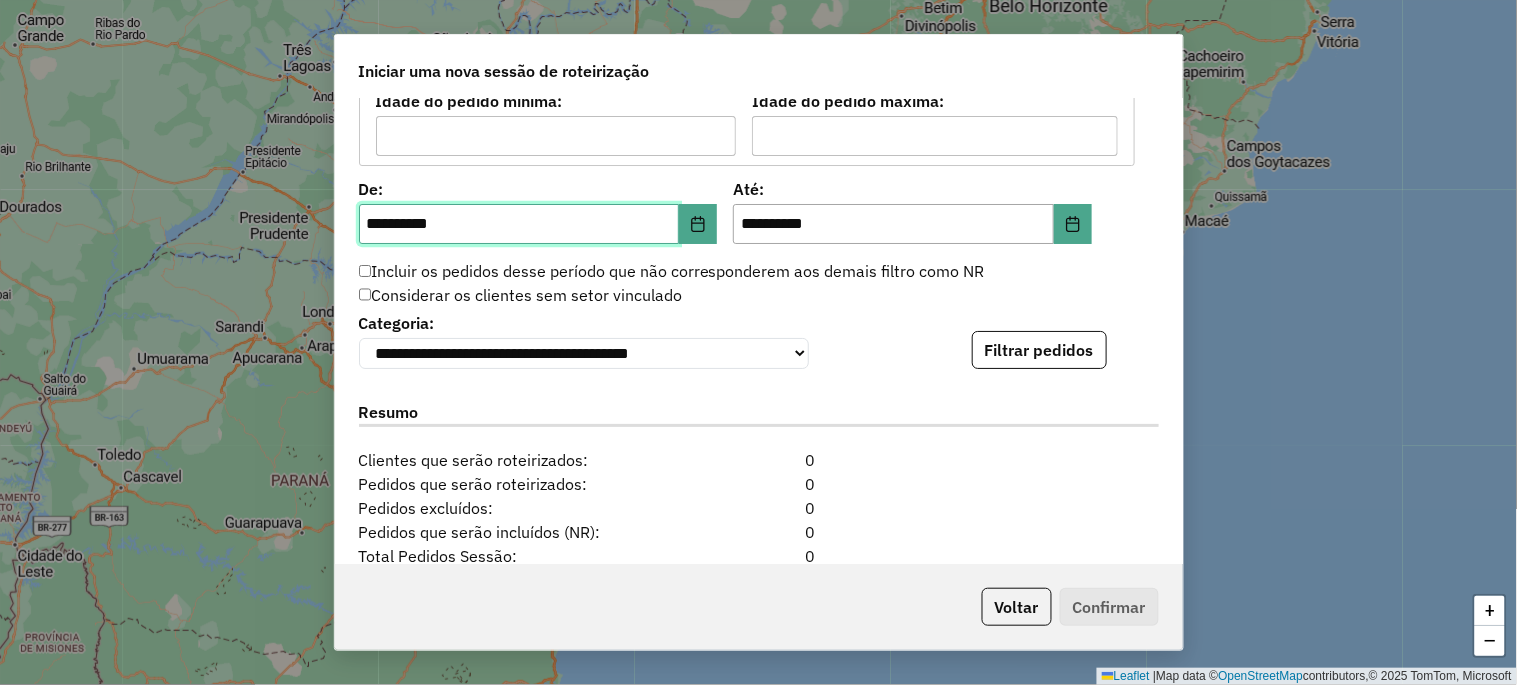 click on "**********" at bounding box center [519, 224] 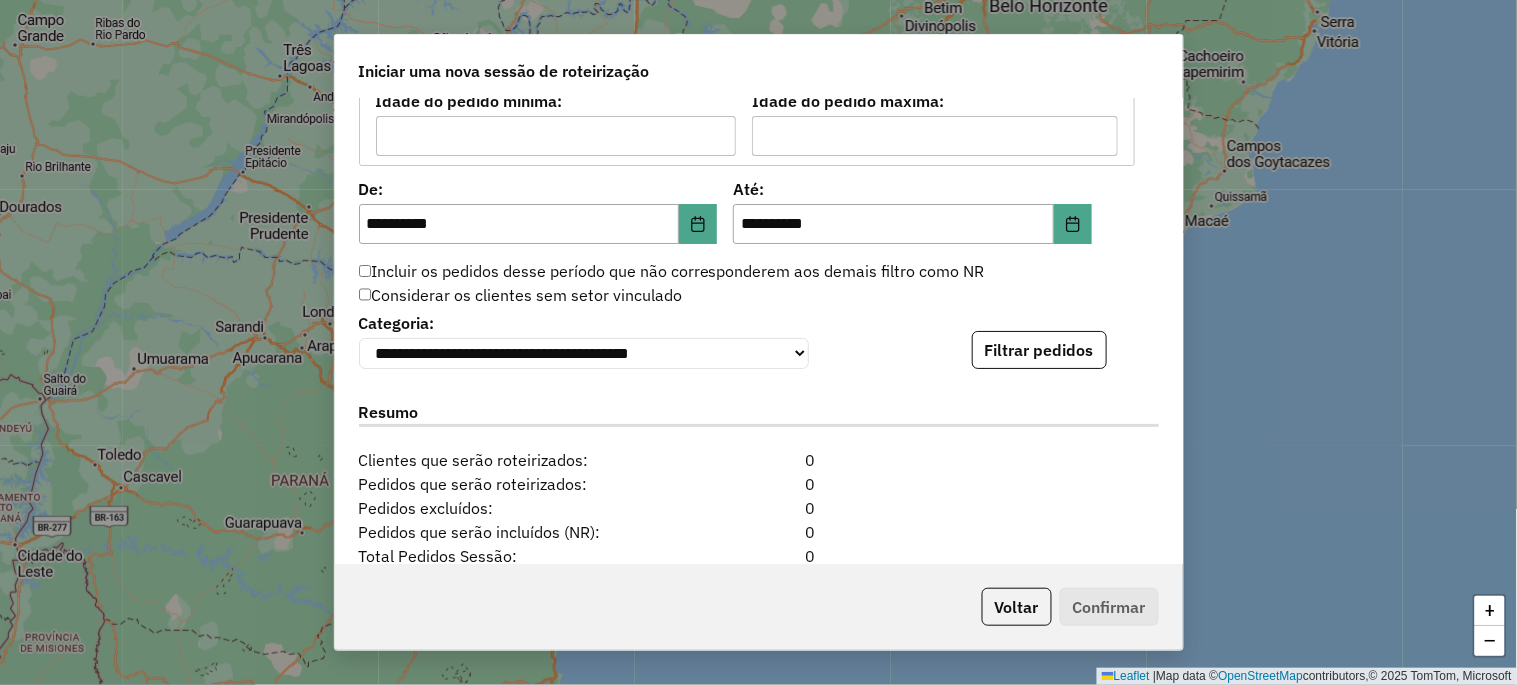 click on "**********" 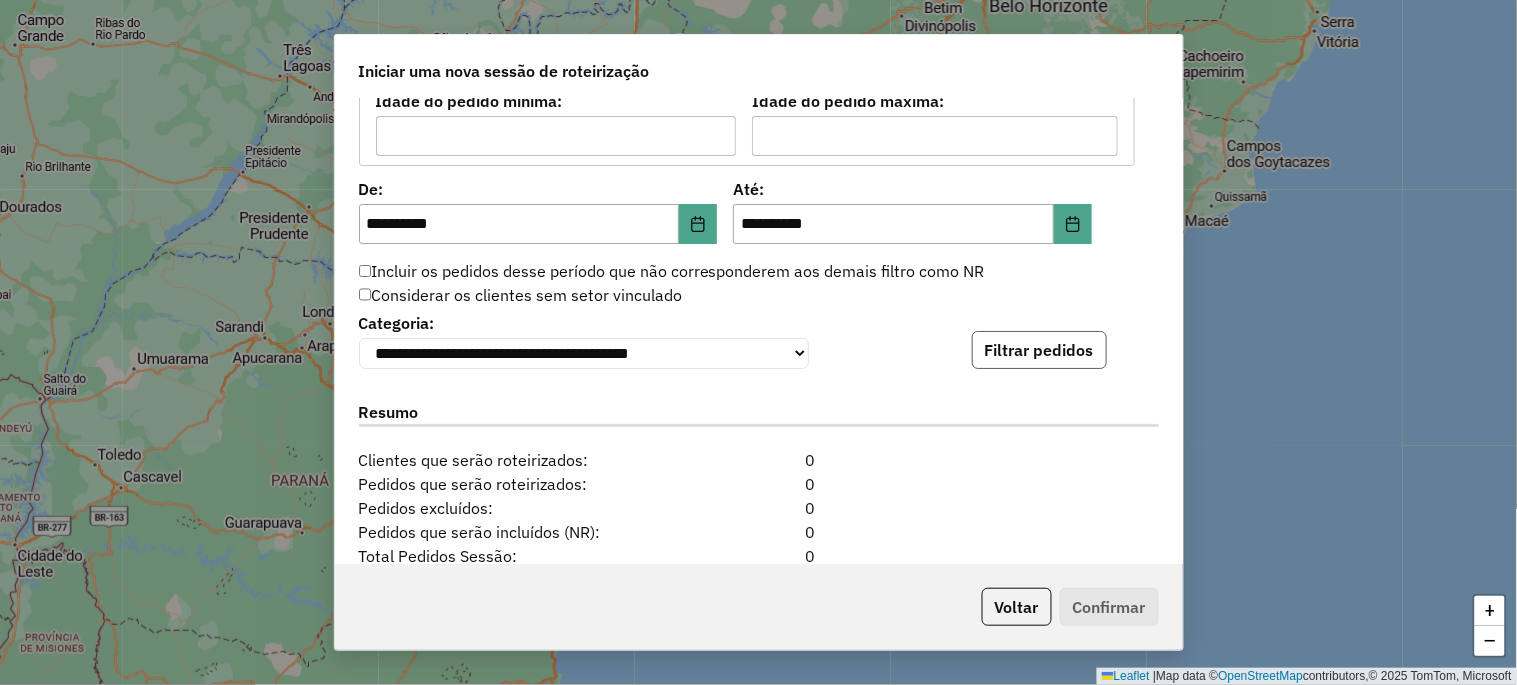 click on "Filtrar pedidos" 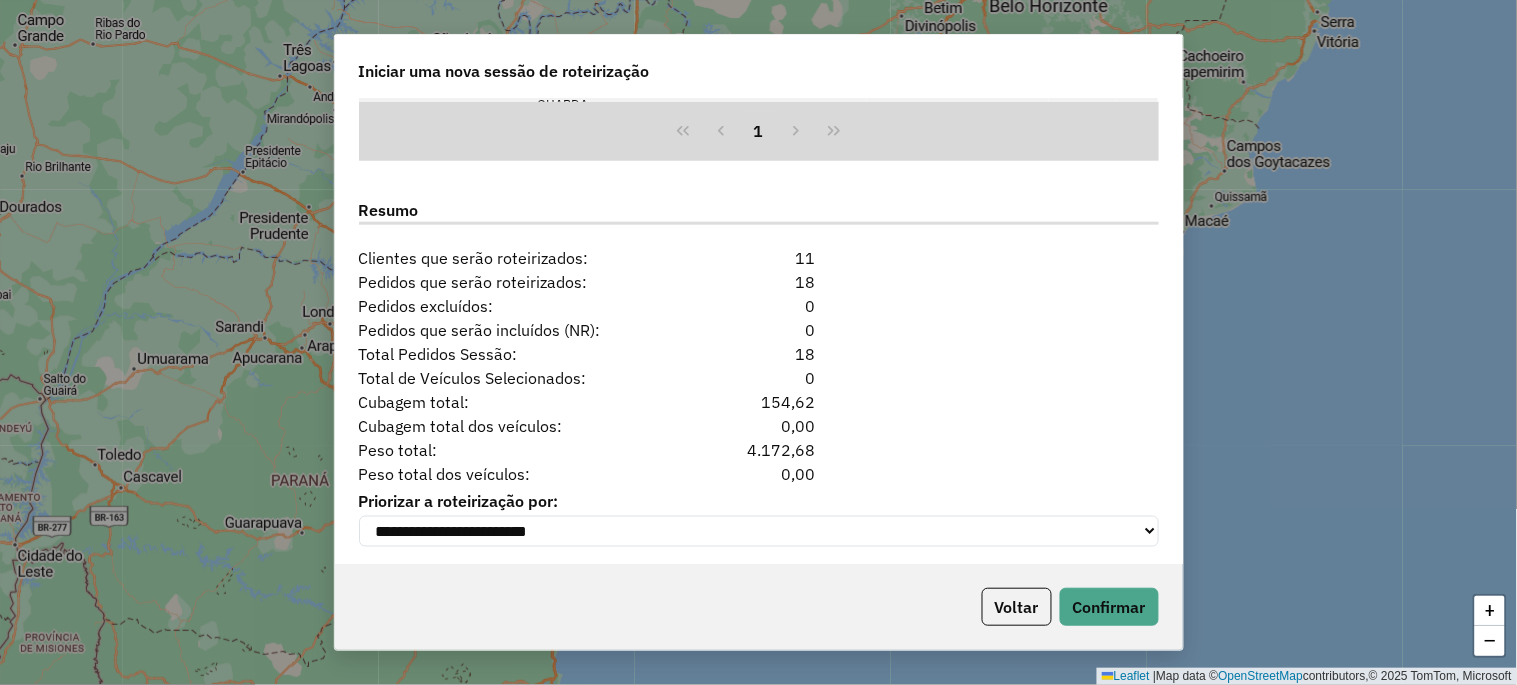 scroll, scrollTop: 2480, scrollLeft: 0, axis: vertical 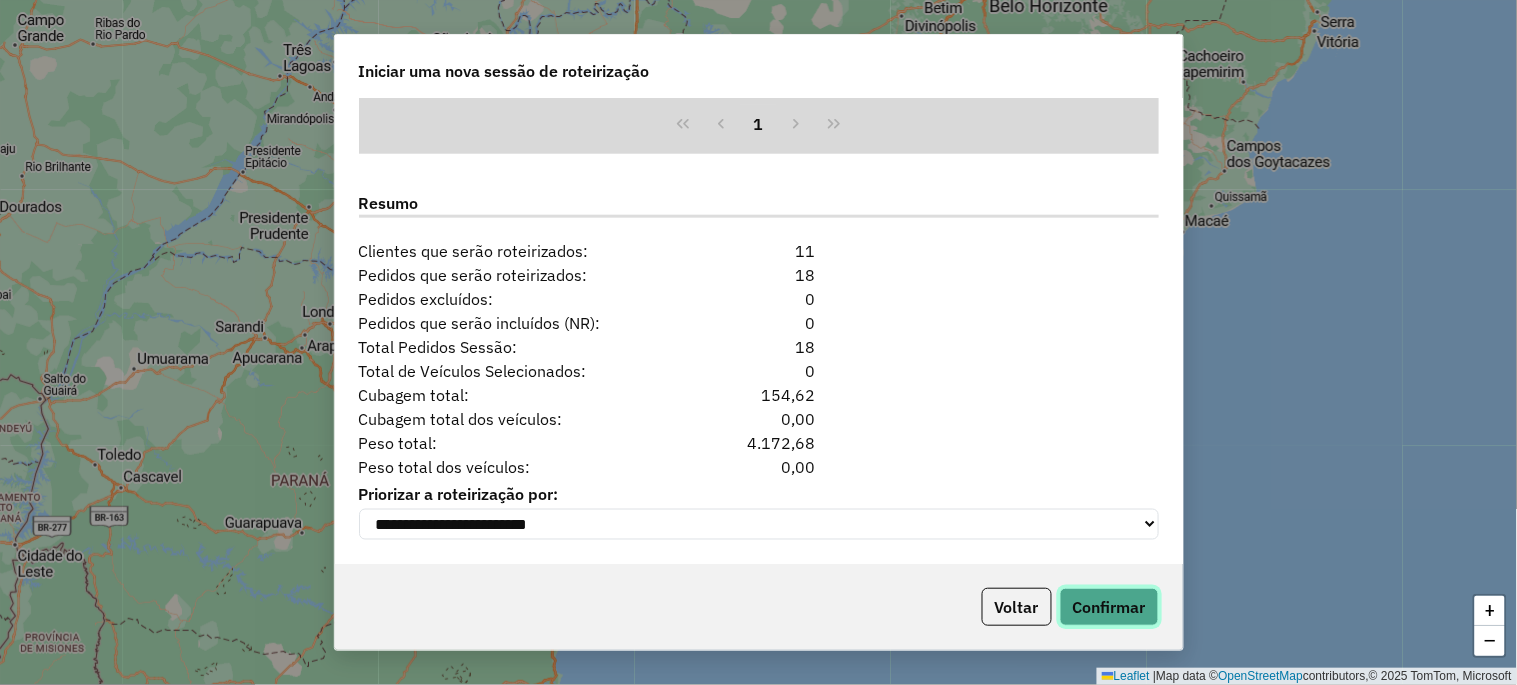 click on "Confirmar" 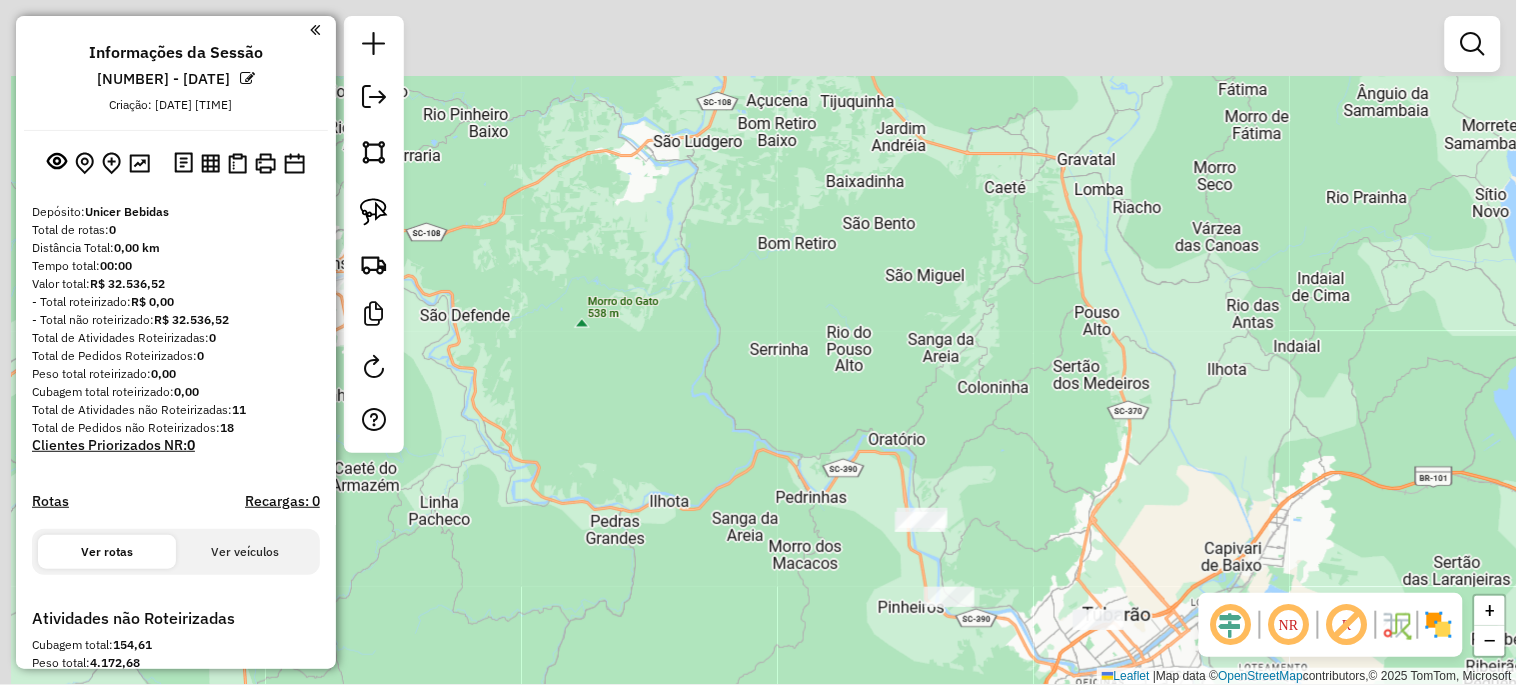drag, startPoint x: 634, startPoint y: 96, endPoint x: 713, endPoint y: 467, distance: 379.3178 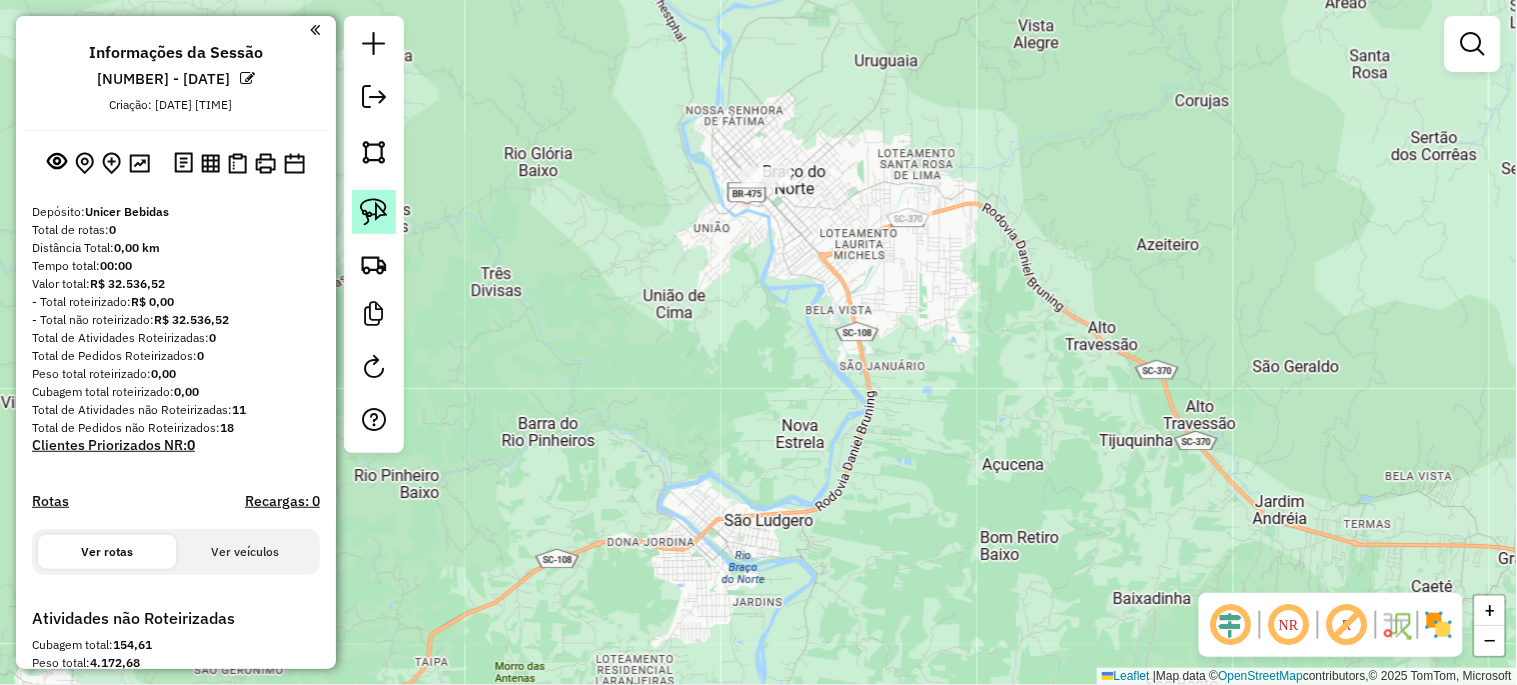 click 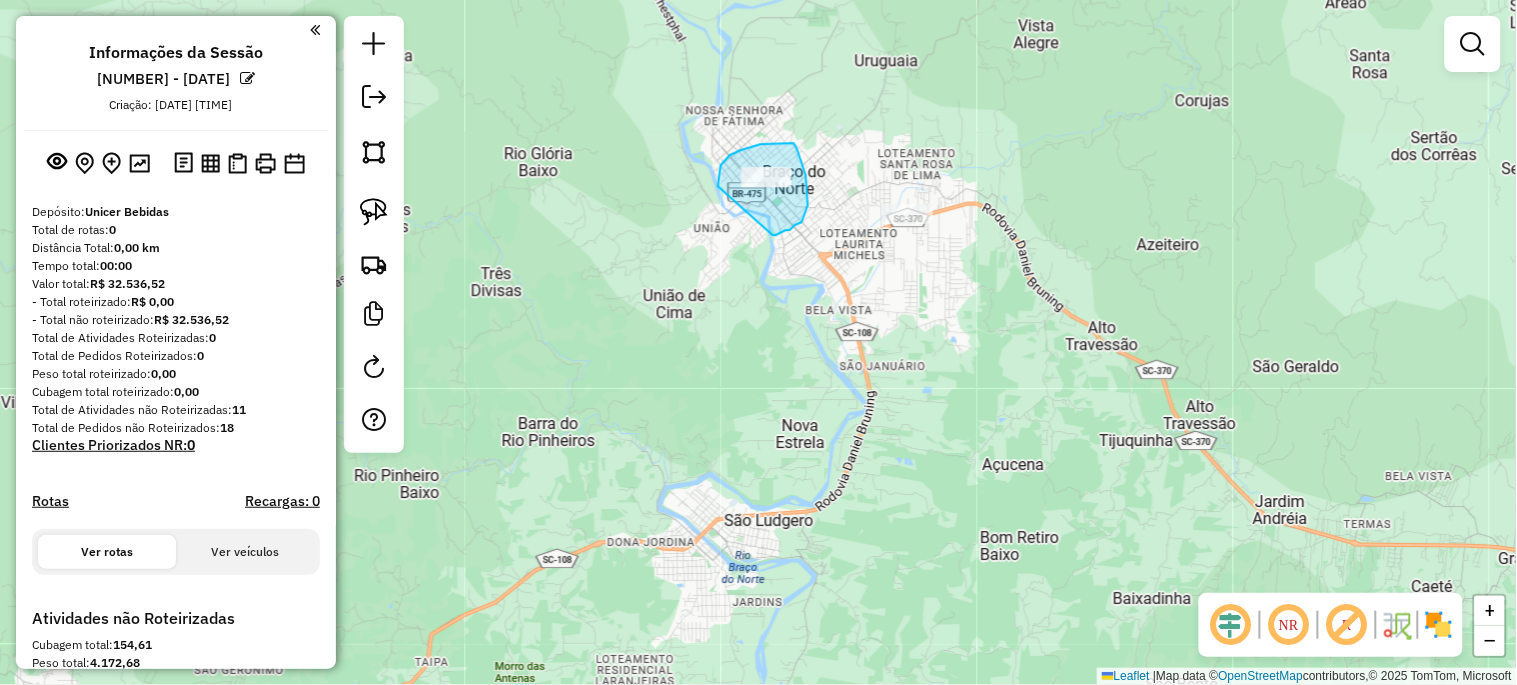 drag, startPoint x: 718, startPoint y: 184, endPoint x: 773, endPoint y: 235, distance: 75.00667 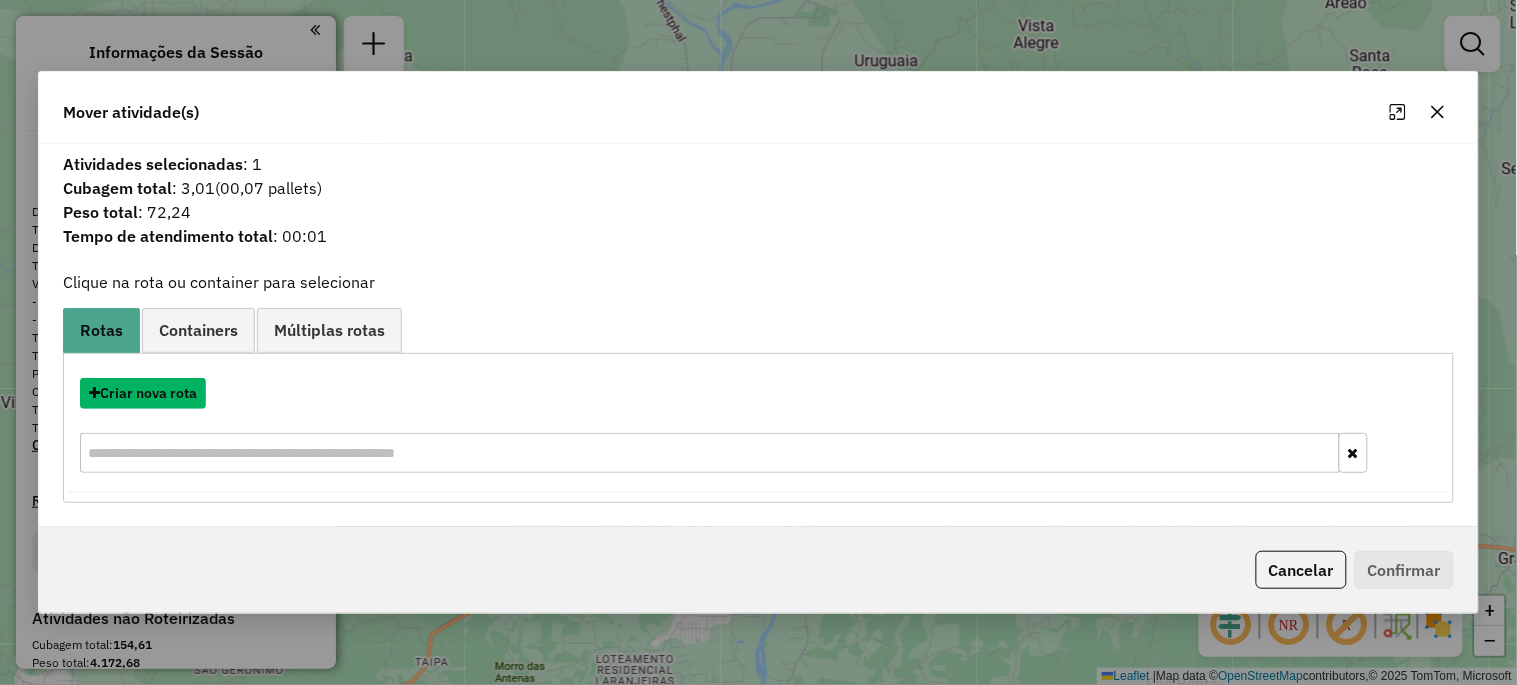 click on "Criar nova rota" at bounding box center [143, 393] 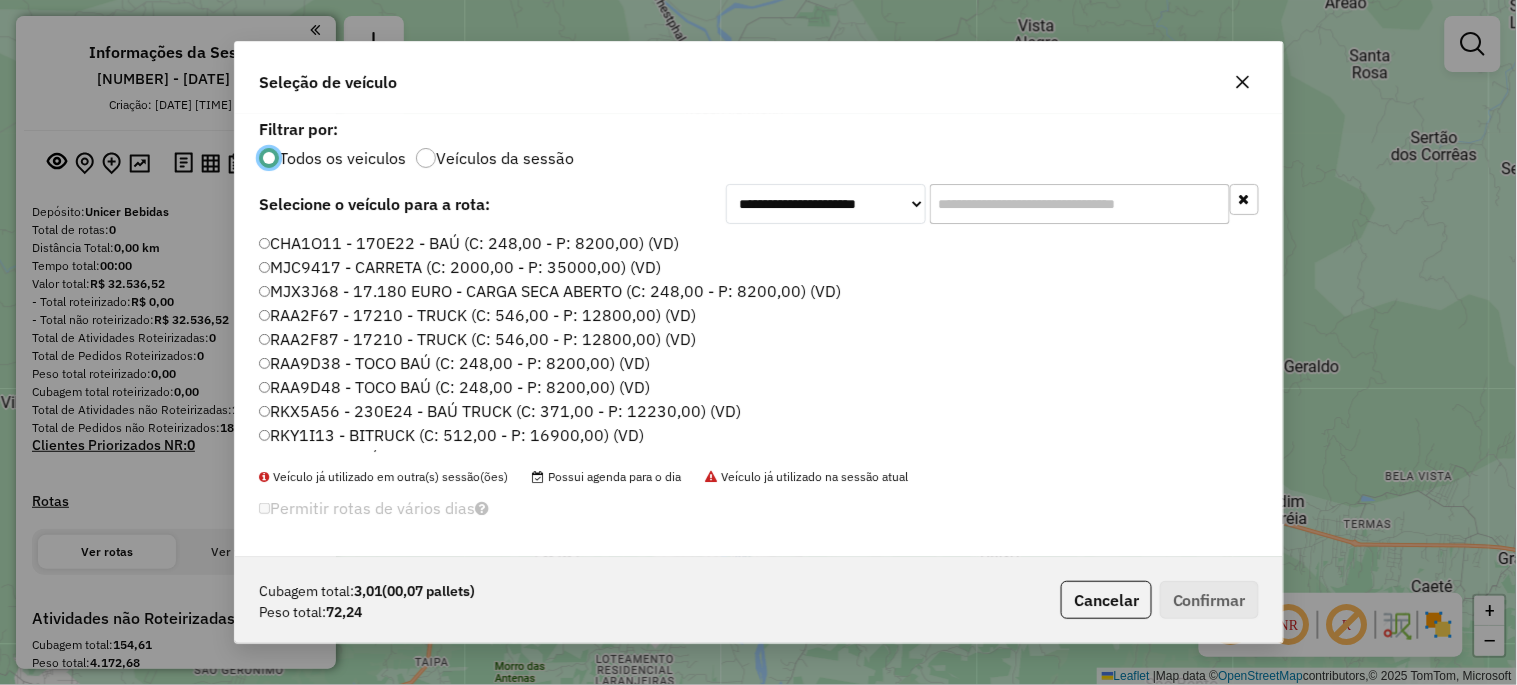scroll, scrollTop: 11, scrollLeft: 5, axis: both 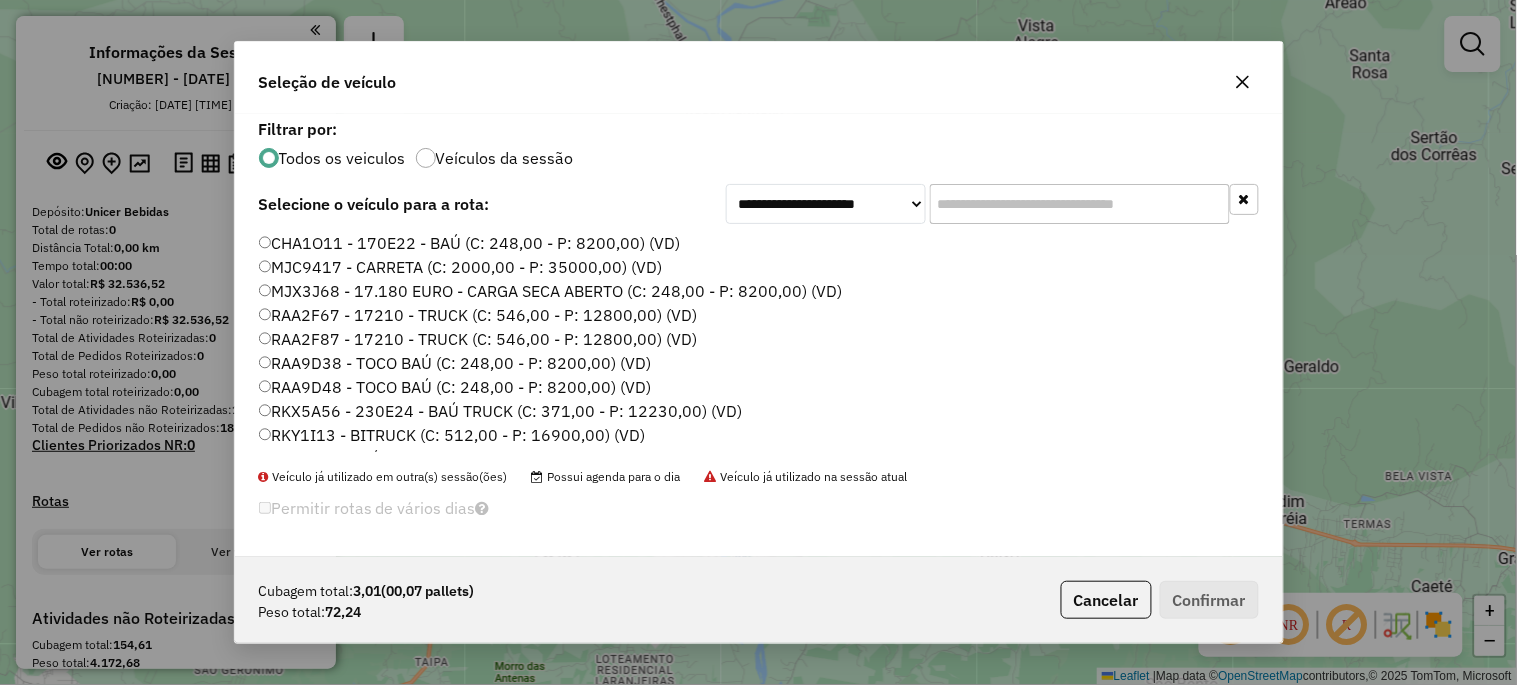 click on "RAA2F67 - 17210 - TRUCK (C: 546,00 - P: 12800,00) (VD)" 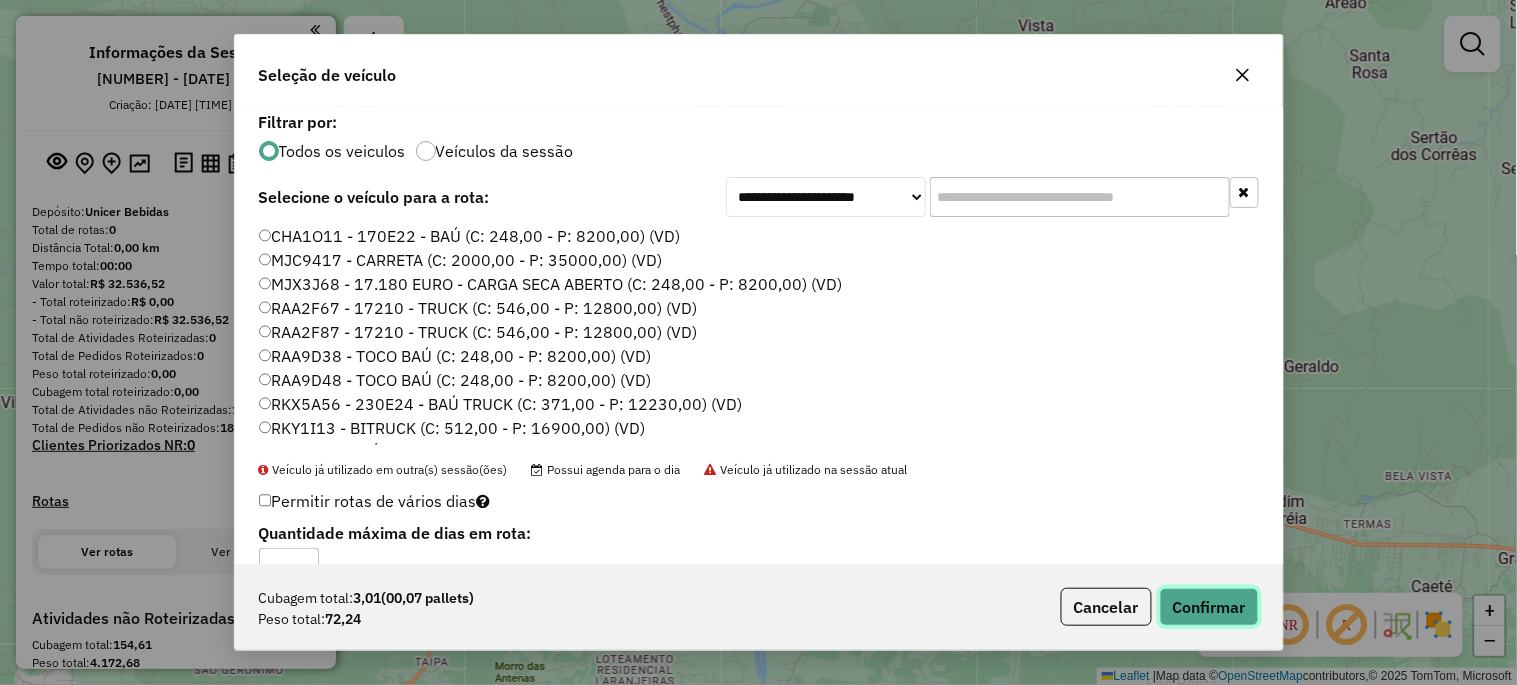 click on "Confirmar" 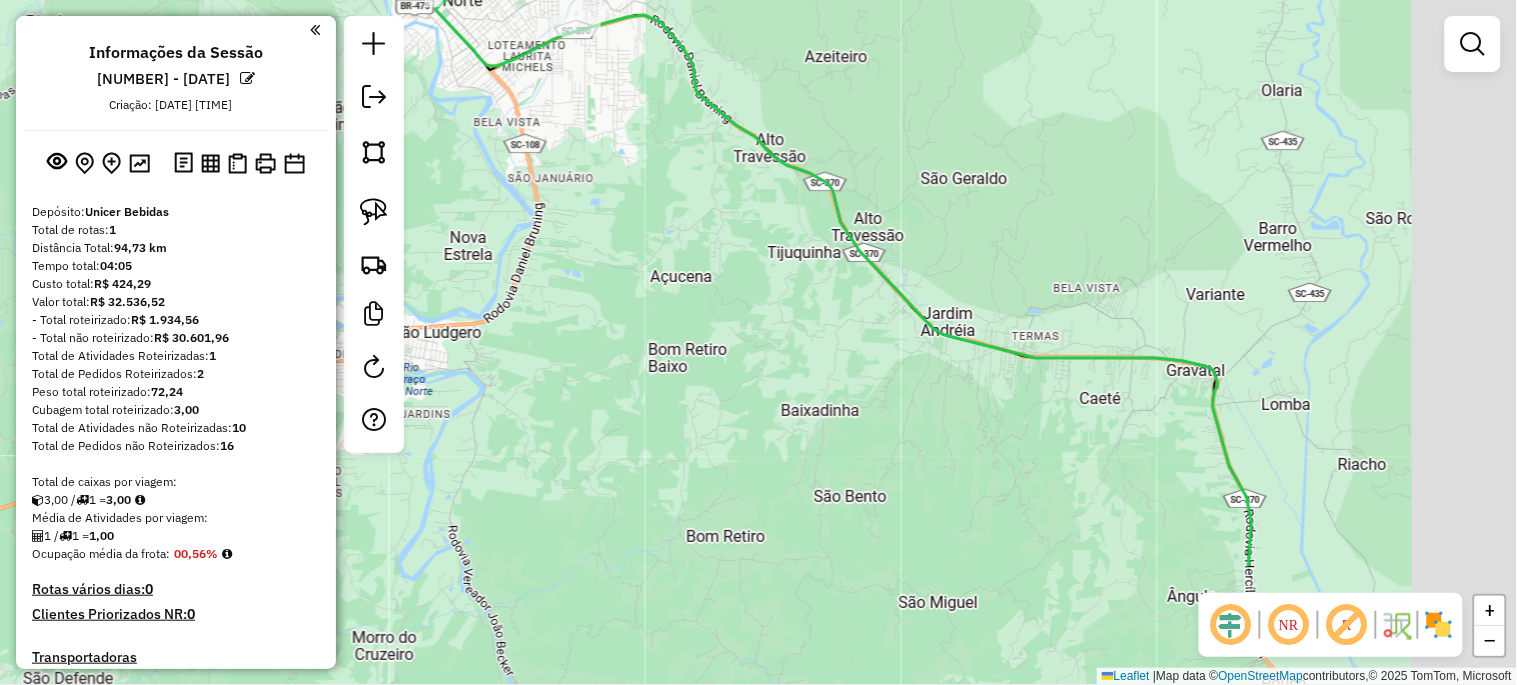 drag, startPoint x: 997, startPoint y: 458, endPoint x: 665, endPoint y: 270, distance: 381.53375 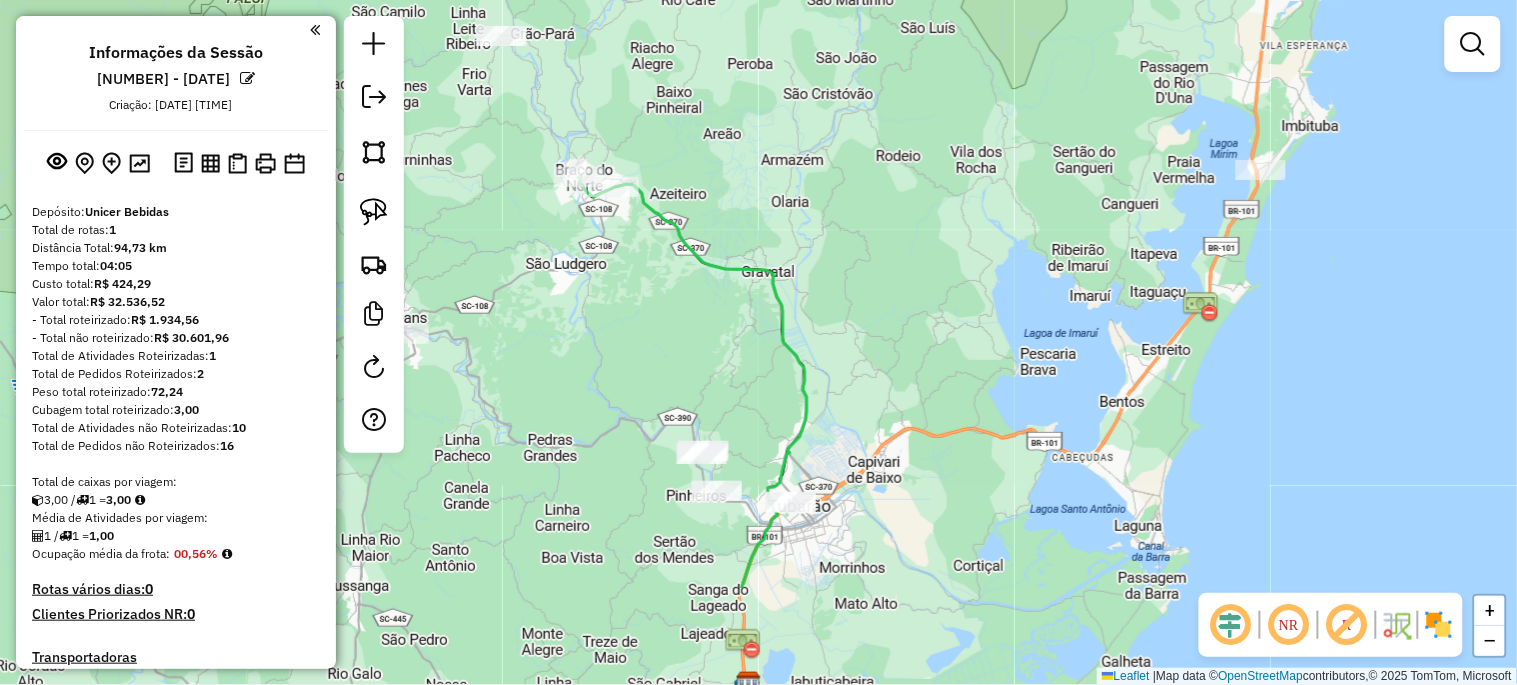 drag, startPoint x: 842, startPoint y: 531, endPoint x: 694, endPoint y: 365, distance: 222.39604 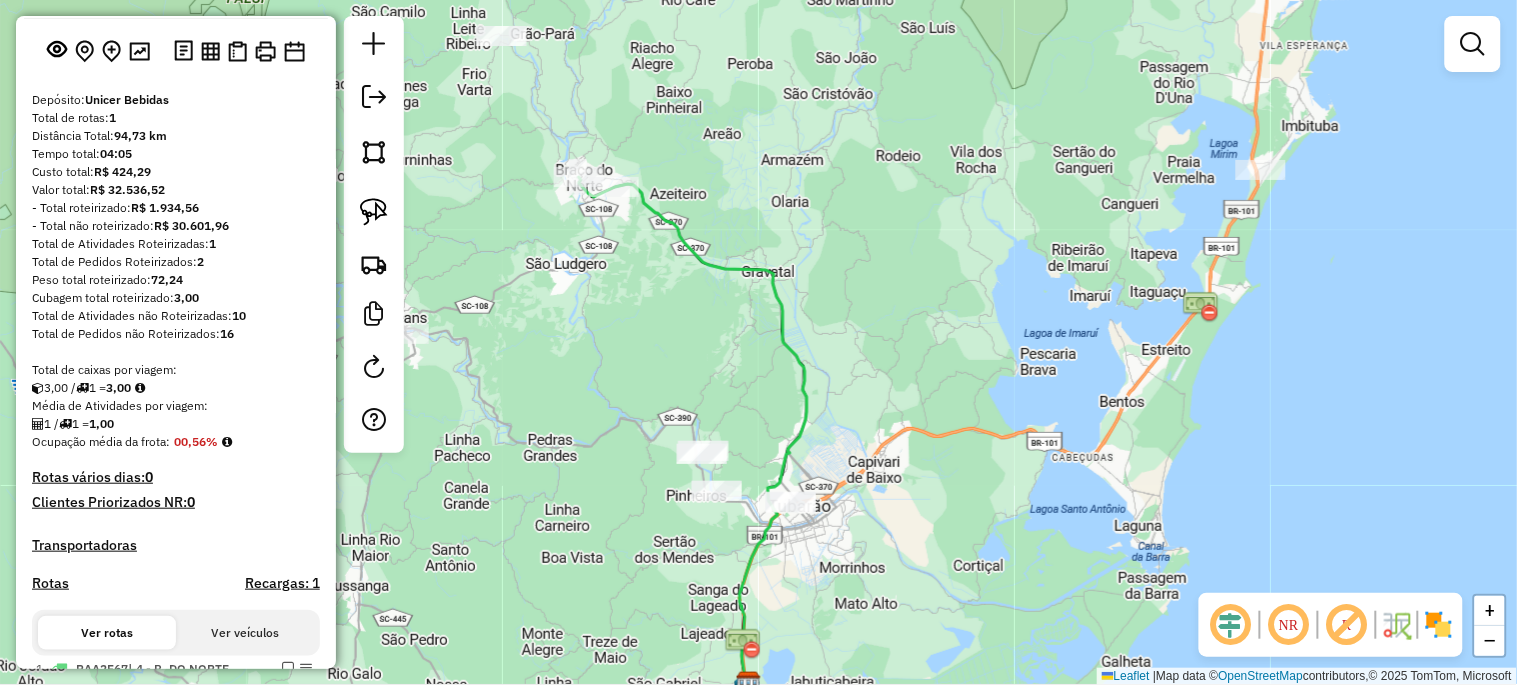 scroll, scrollTop: 370, scrollLeft: 0, axis: vertical 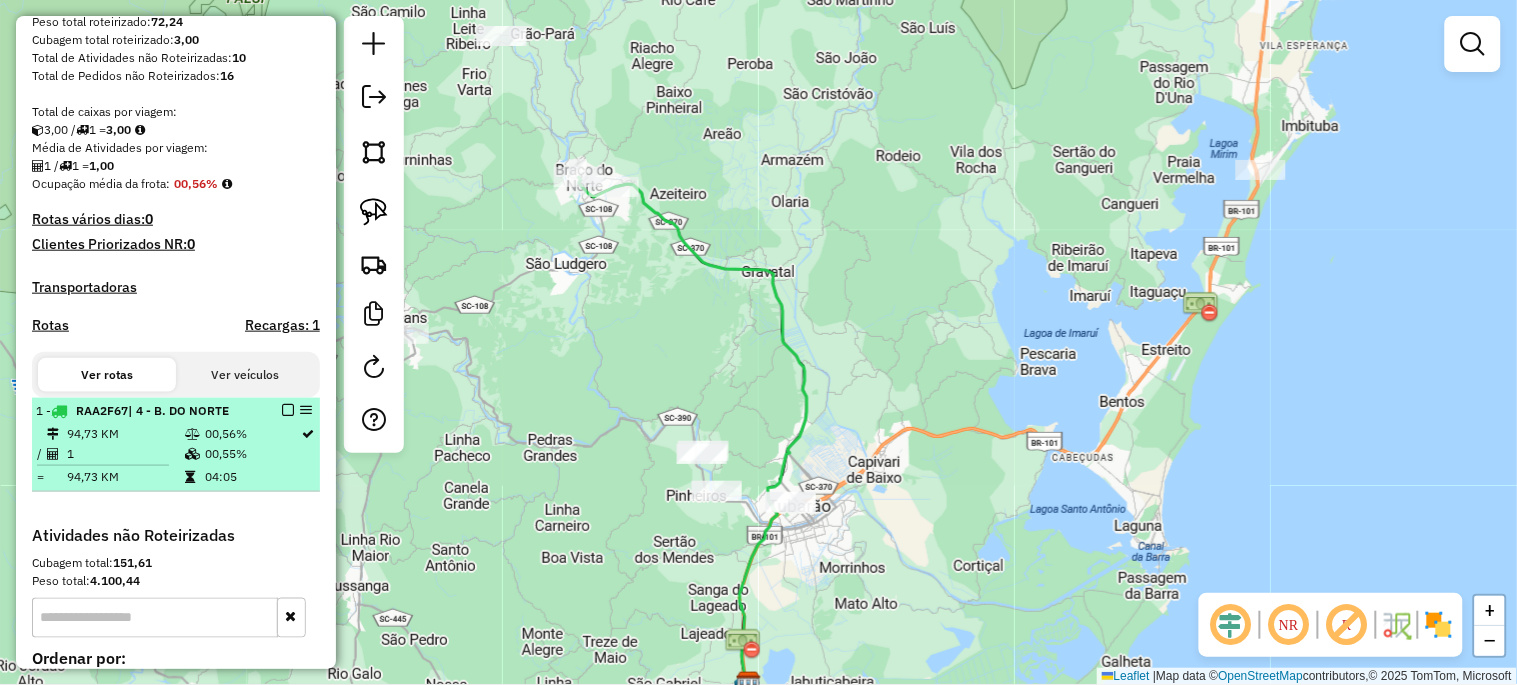 click at bounding box center (288, 410) 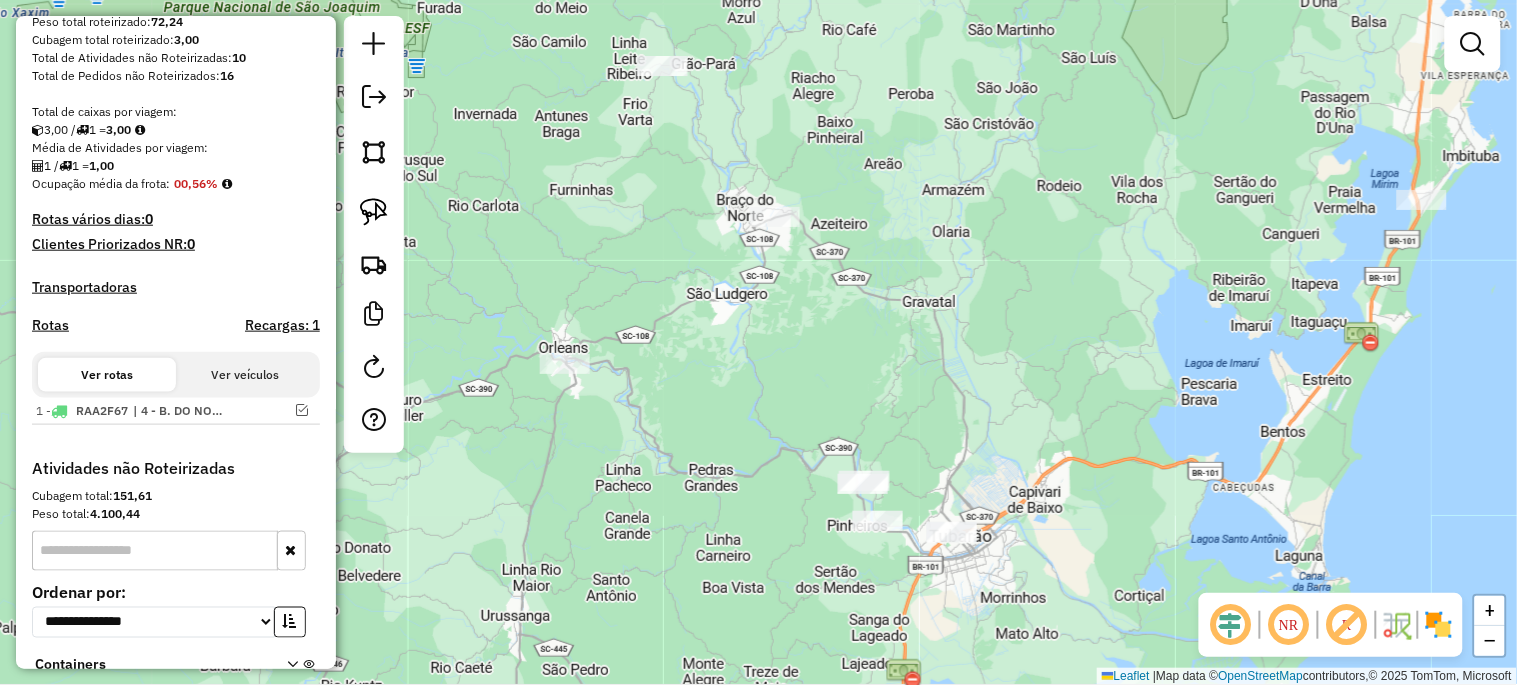 drag, startPoint x: 532, startPoint y: 331, endPoint x: 691, endPoint y: 361, distance: 161.80544 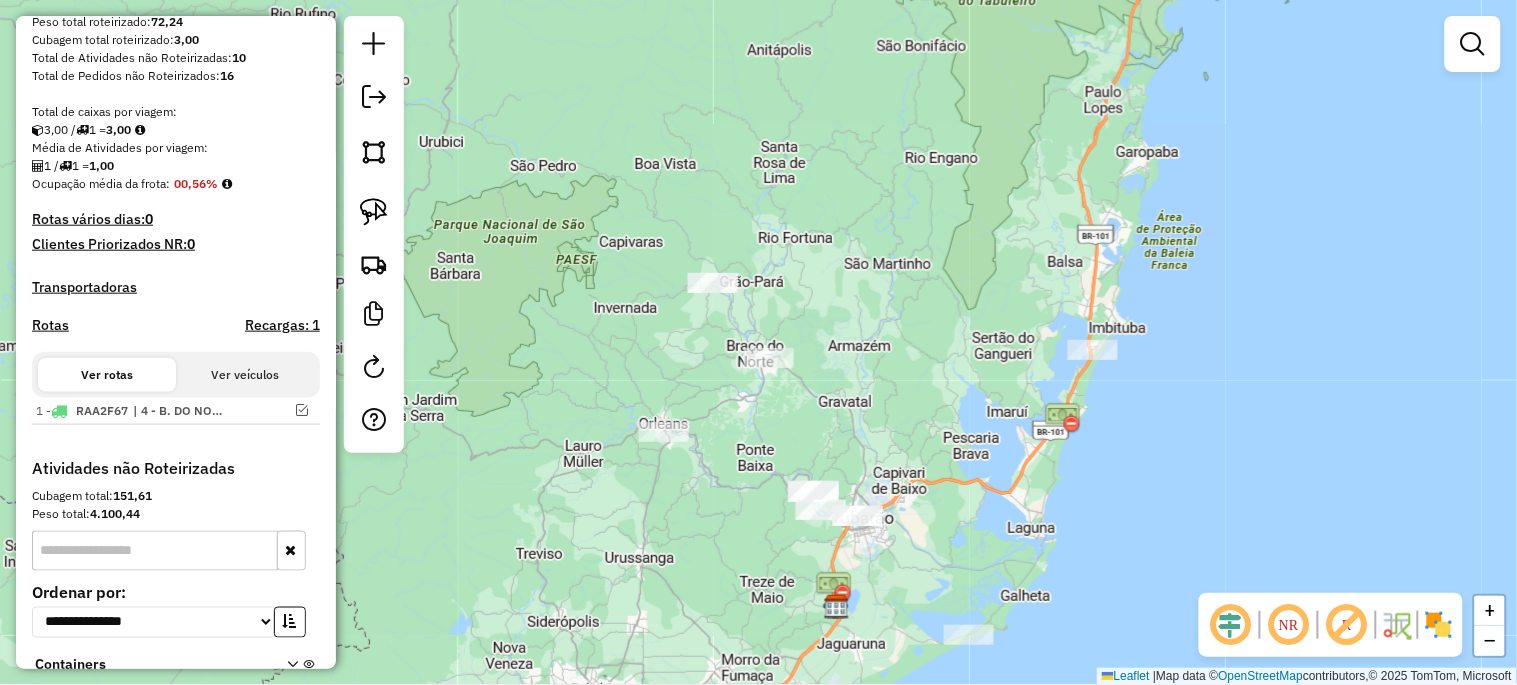 drag, startPoint x: 828, startPoint y: 617, endPoint x: 772, endPoint y: 575, distance: 70 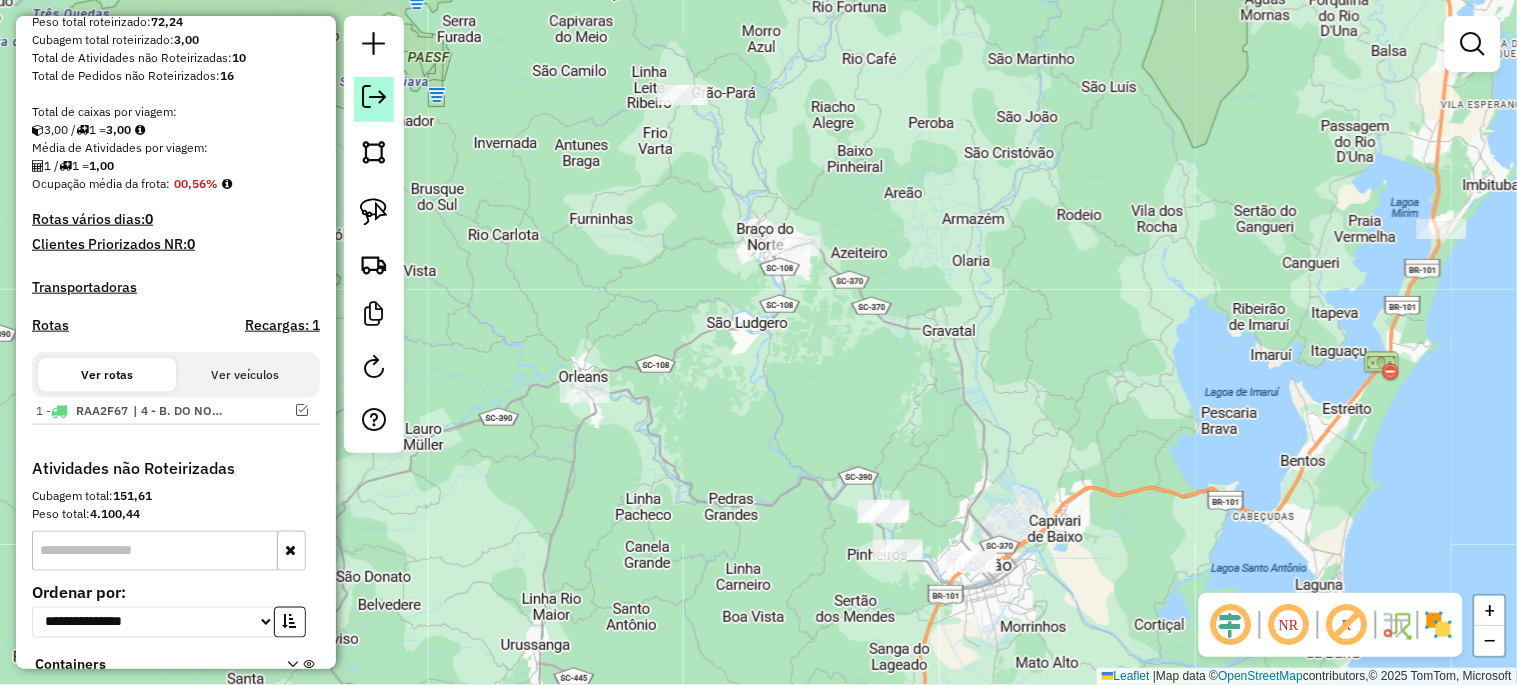 click 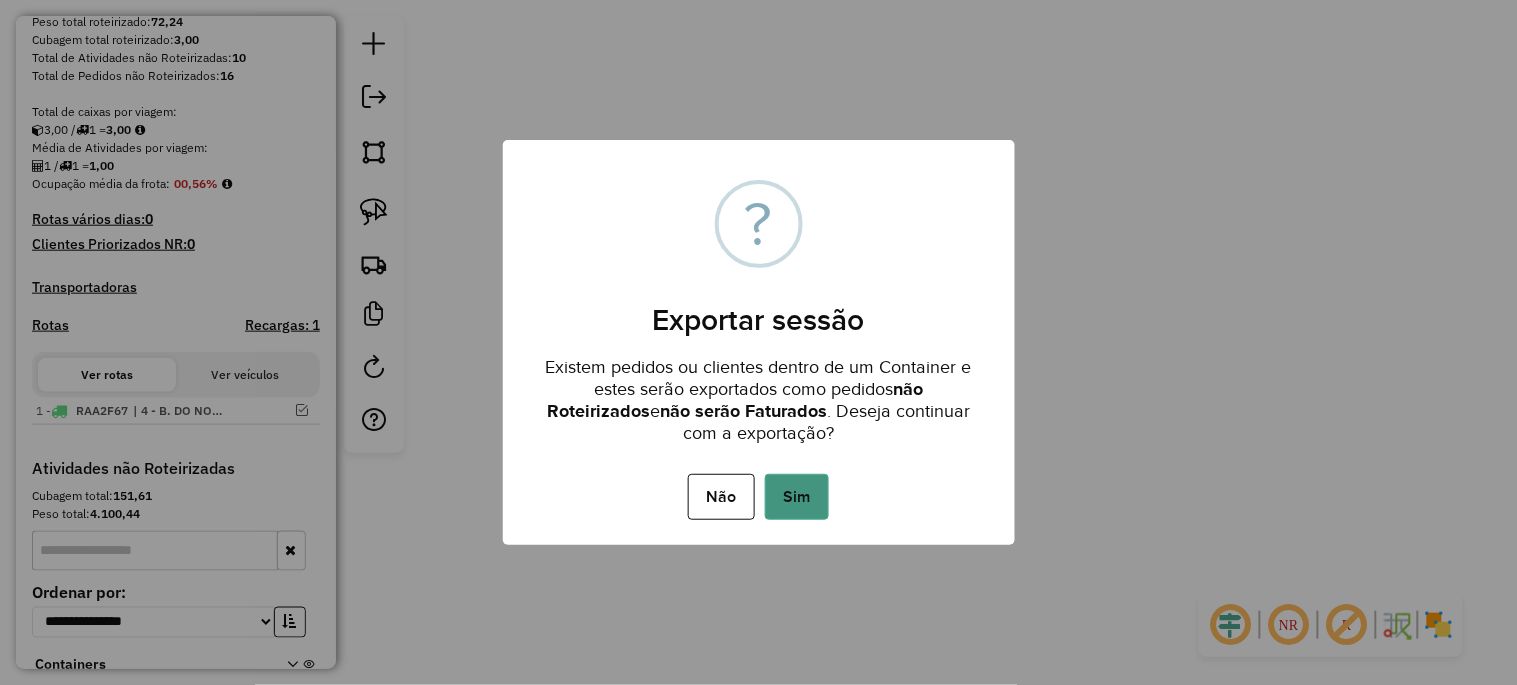 click on "Sim" at bounding box center [797, 497] 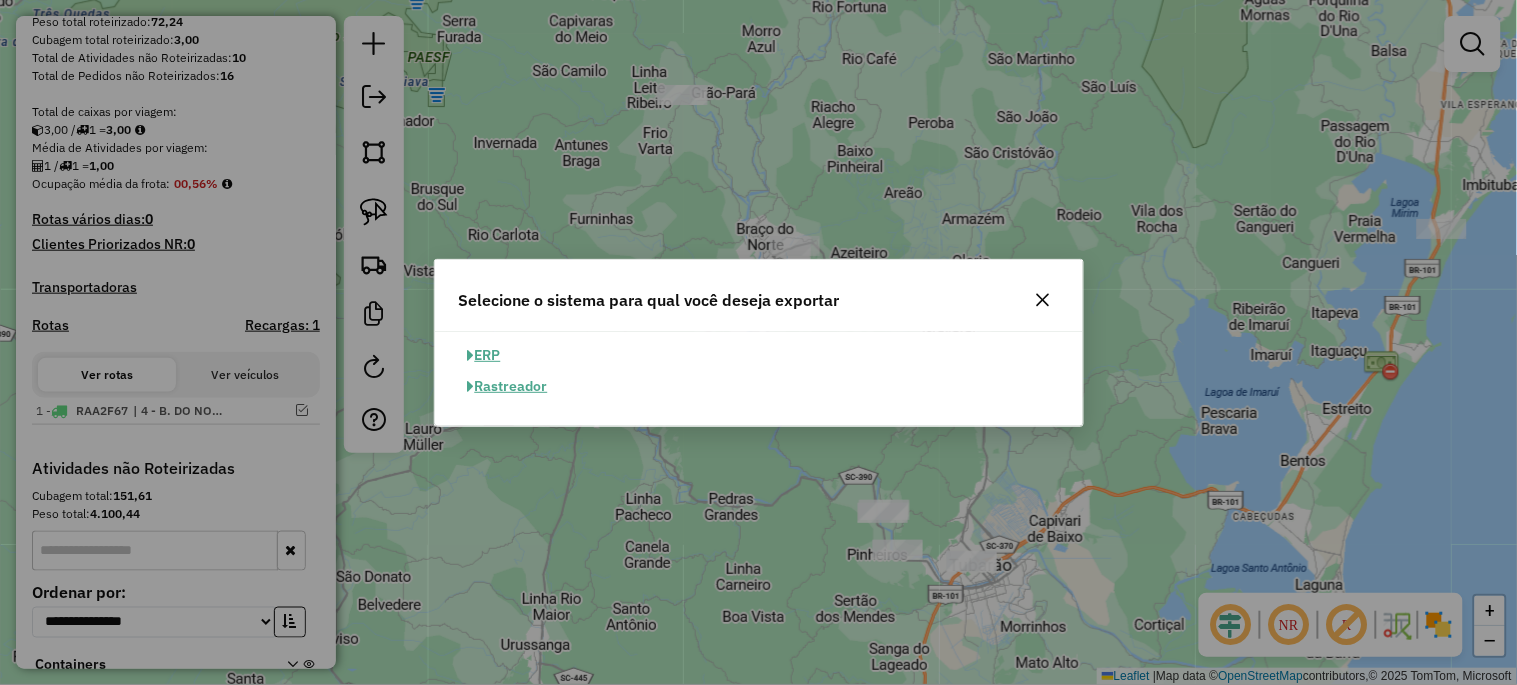 click on "ERP" 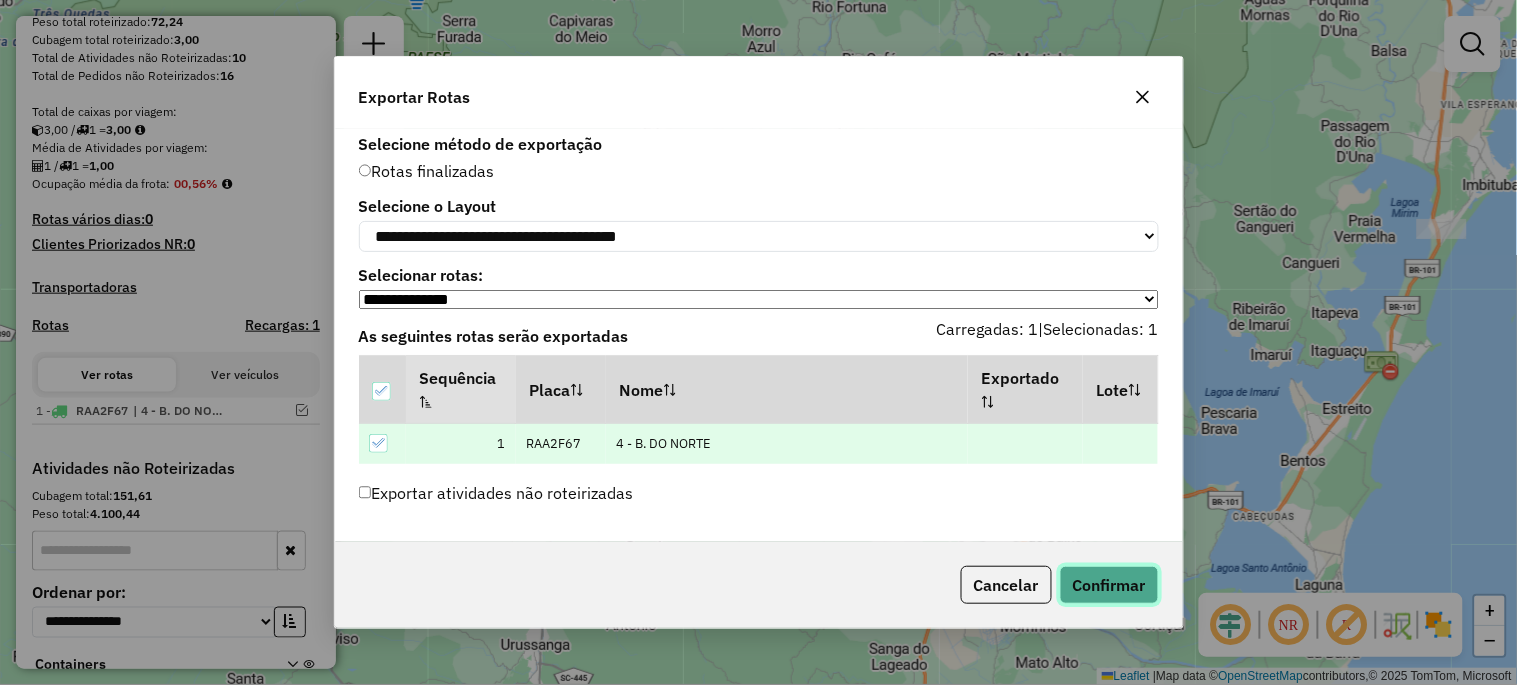 click on "Confirmar" 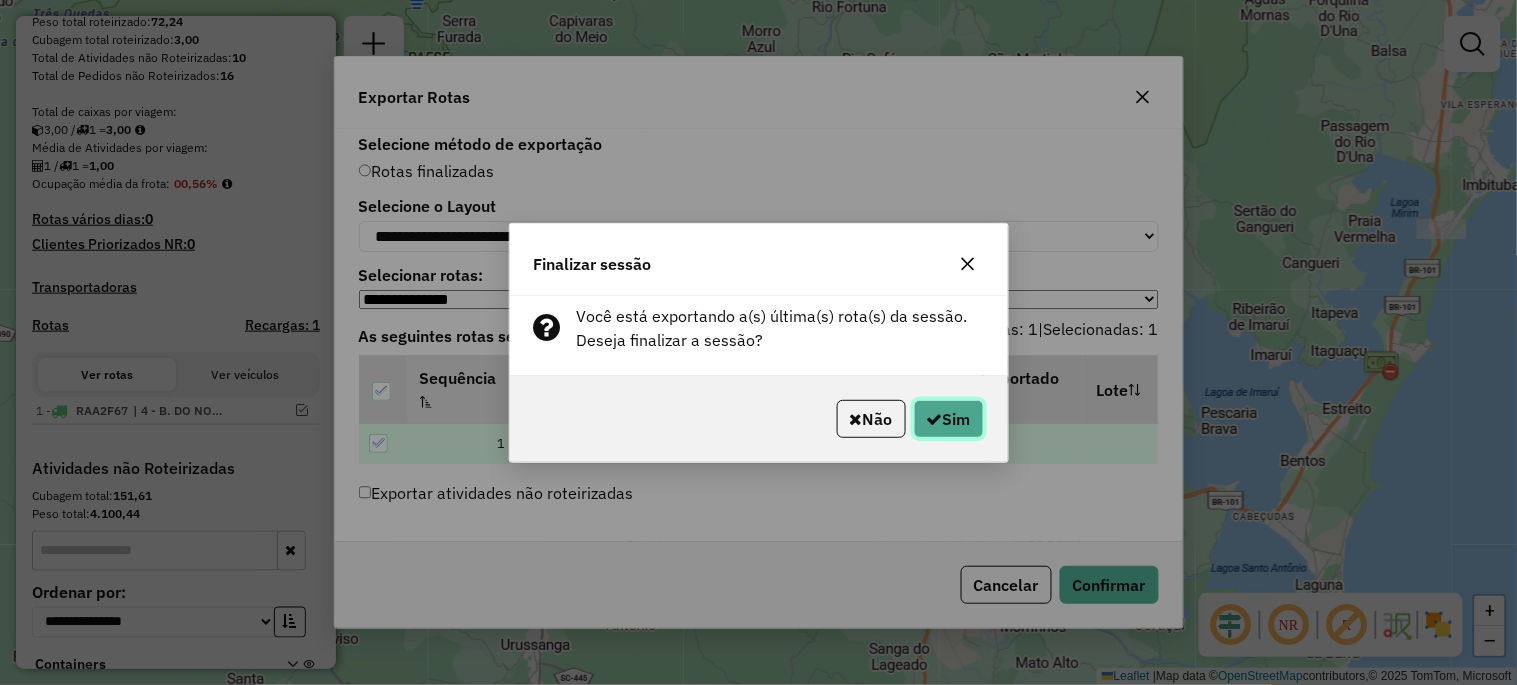 click on "Sim" 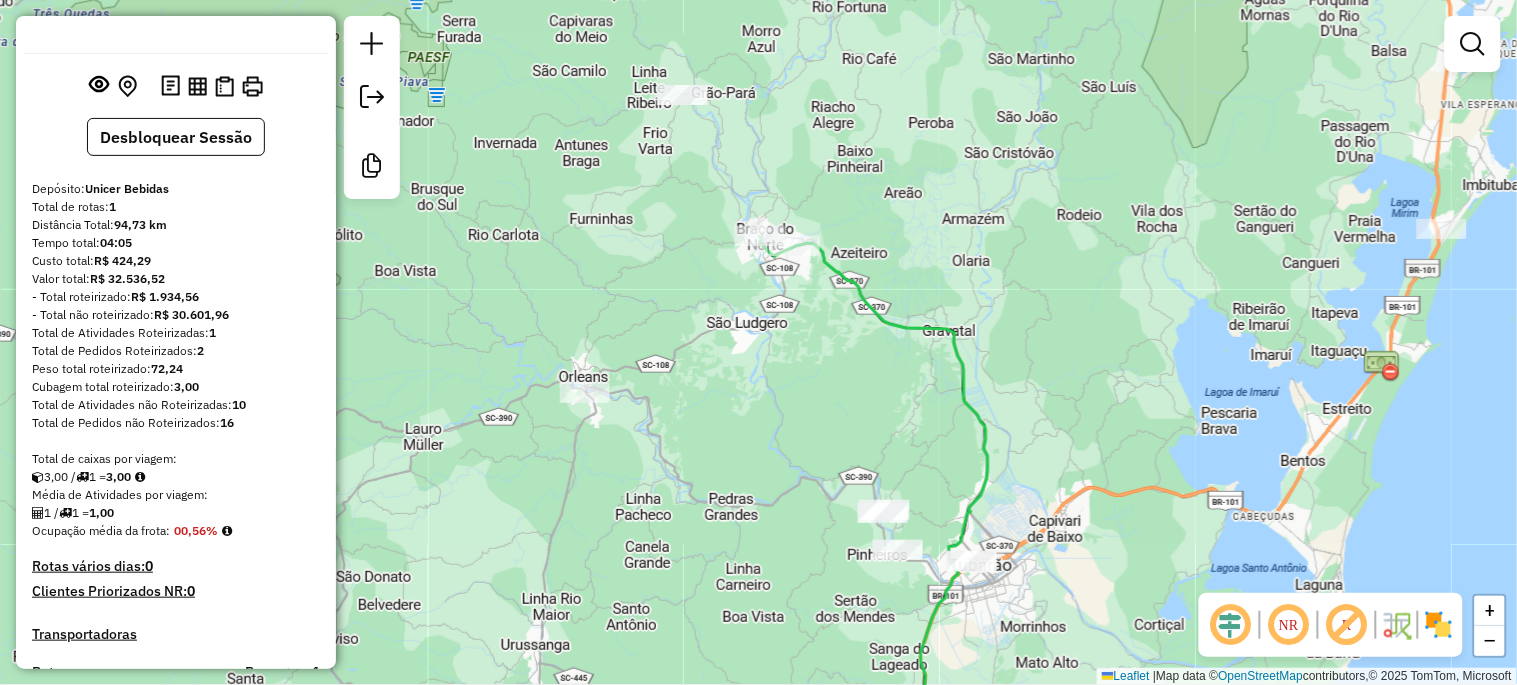 scroll, scrollTop: 54, scrollLeft: 0, axis: vertical 